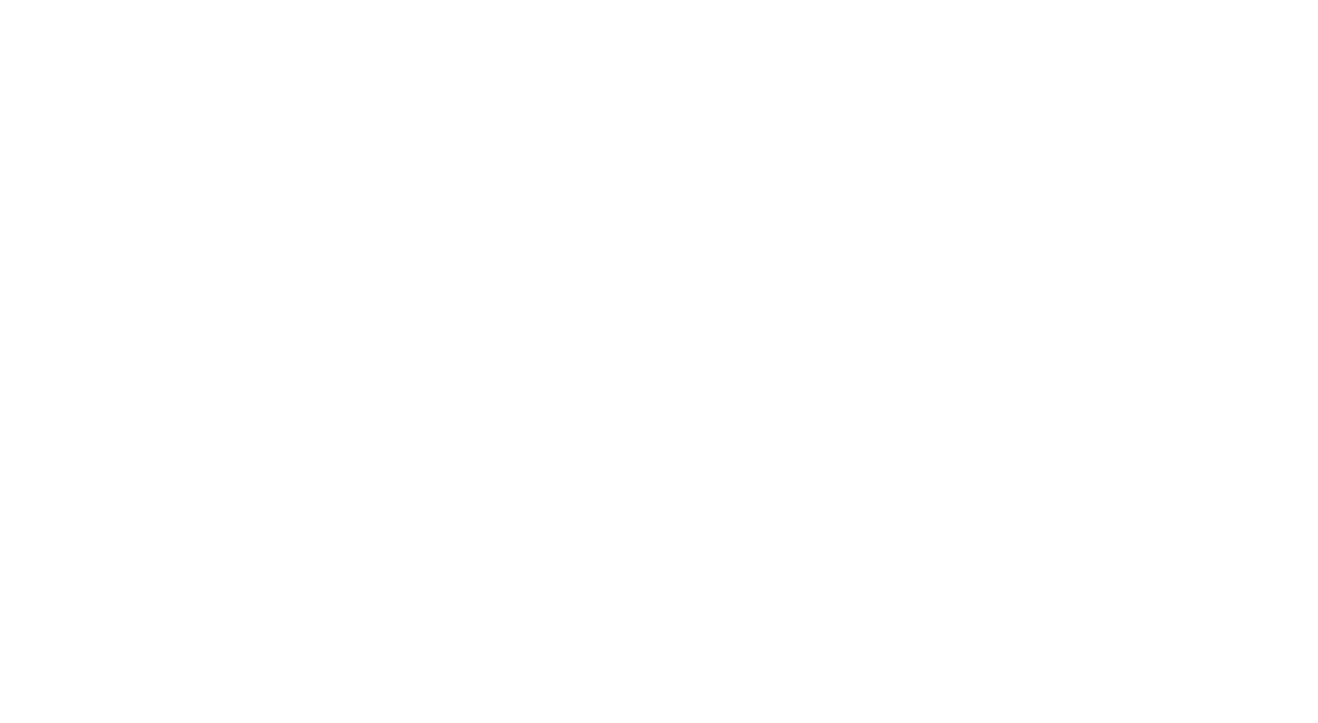 scroll, scrollTop: 0, scrollLeft: 0, axis: both 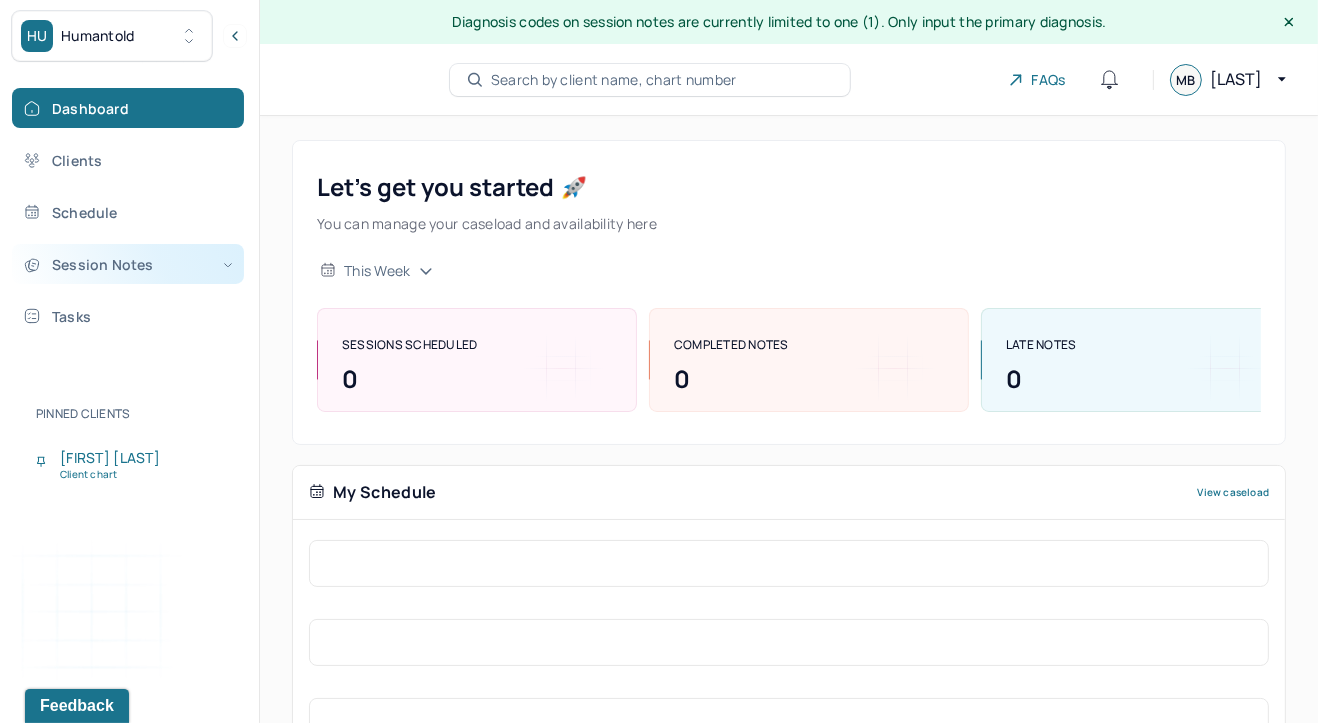 click on "Session Notes" at bounding box center (128, 264) 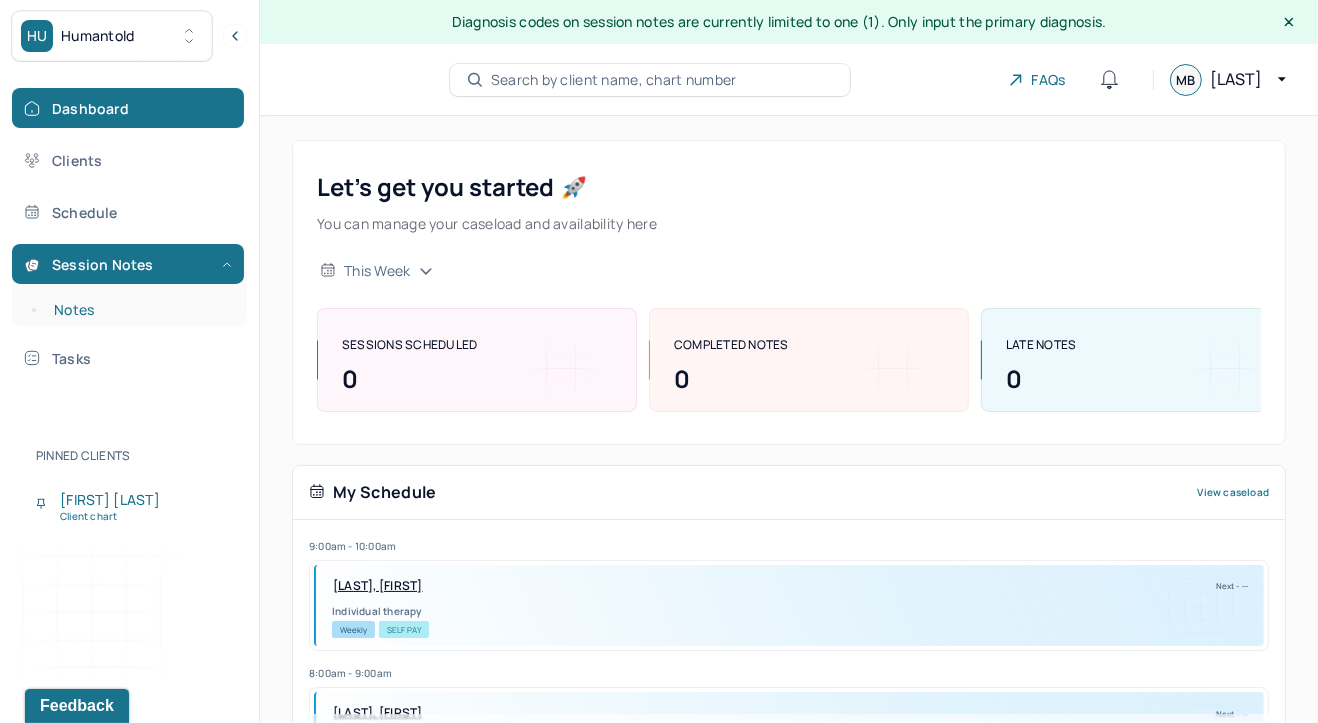 click on "Notes" at bounding box center [139, 310] 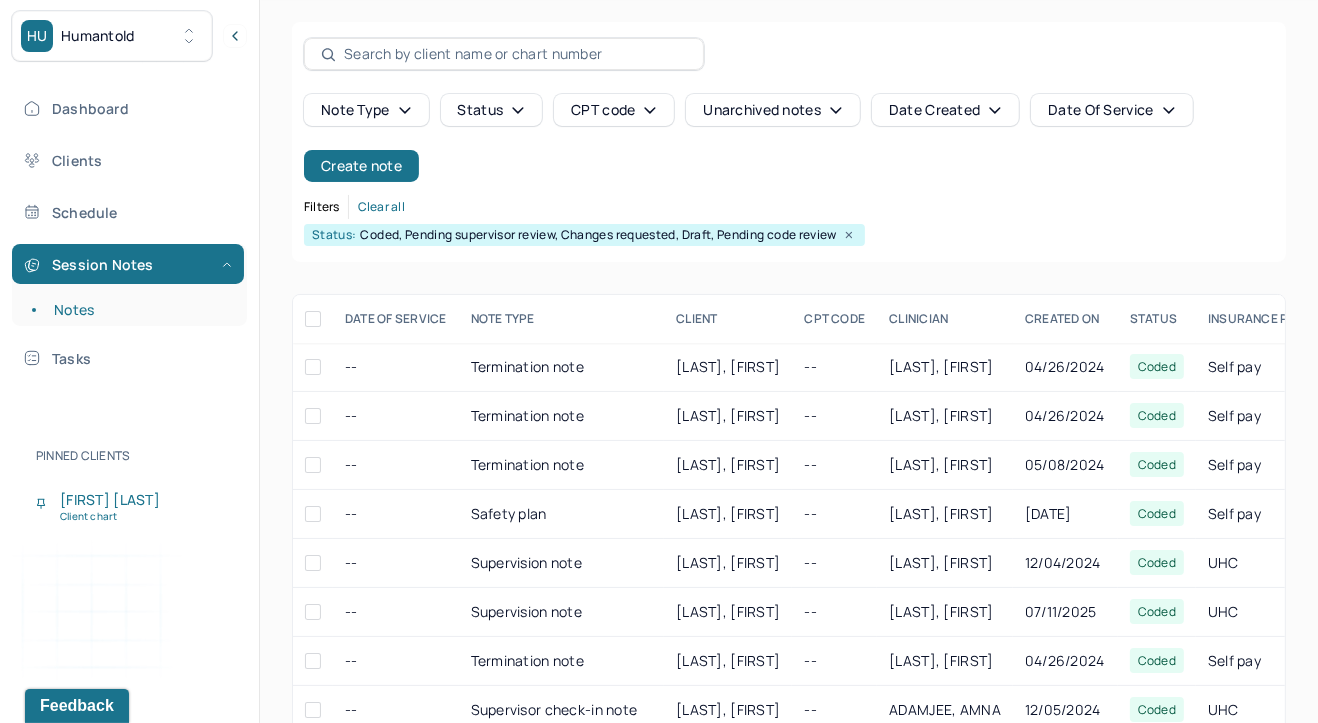 scroll, scrollTop: 119, scrollLeft: 0, axis: vertical 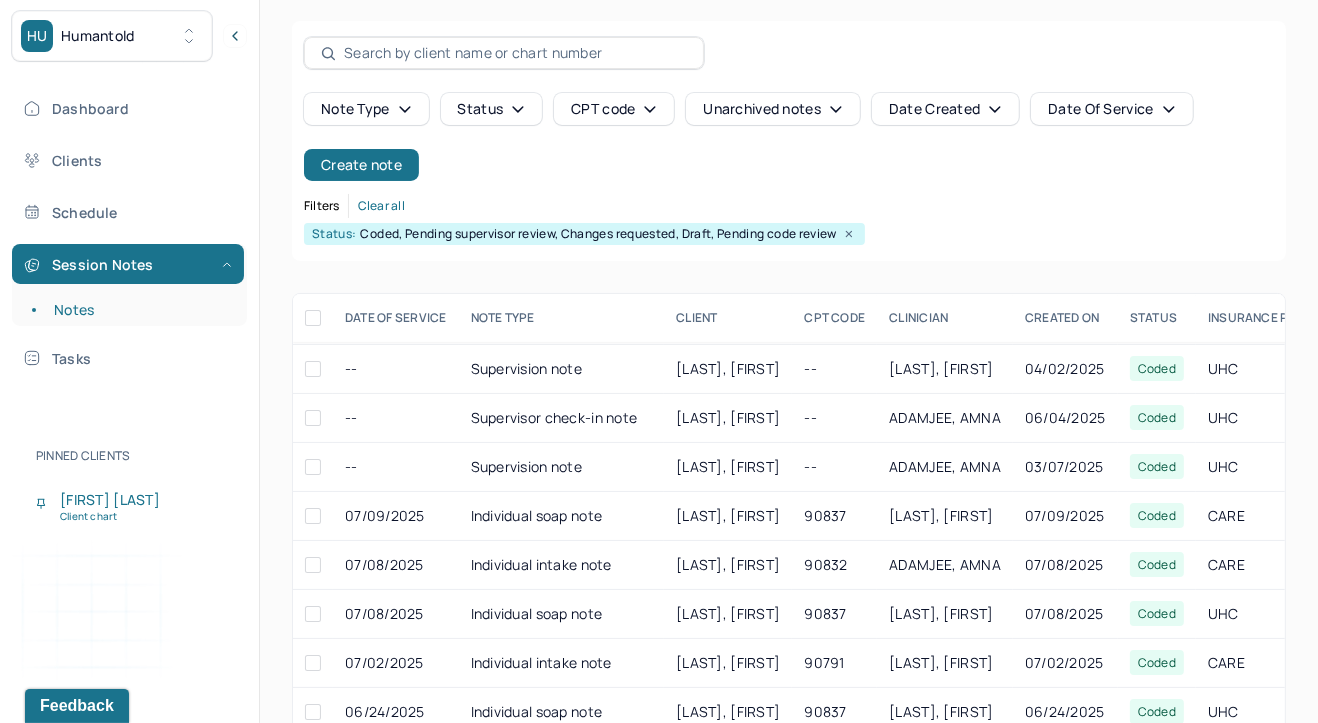 click on "HU Humantold" at bounding box center (129, 36) 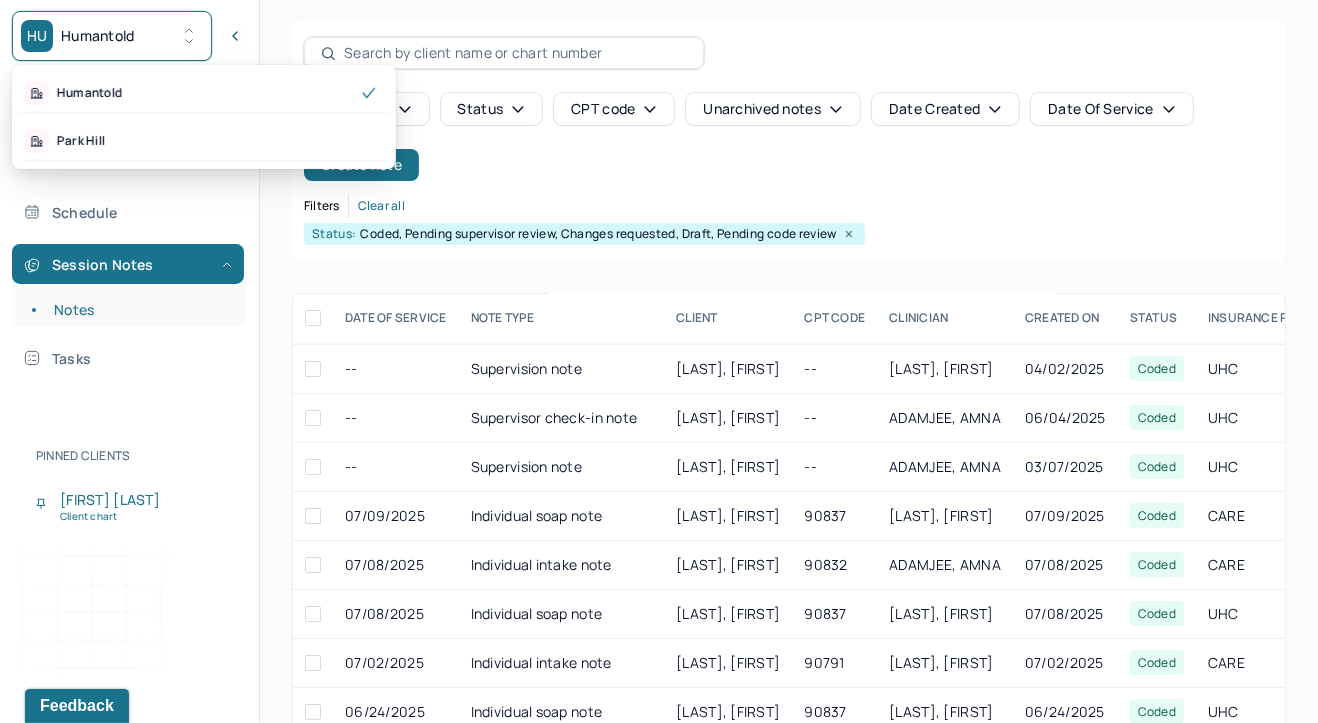 click on "Humantold" at bounding box center (98, 36) 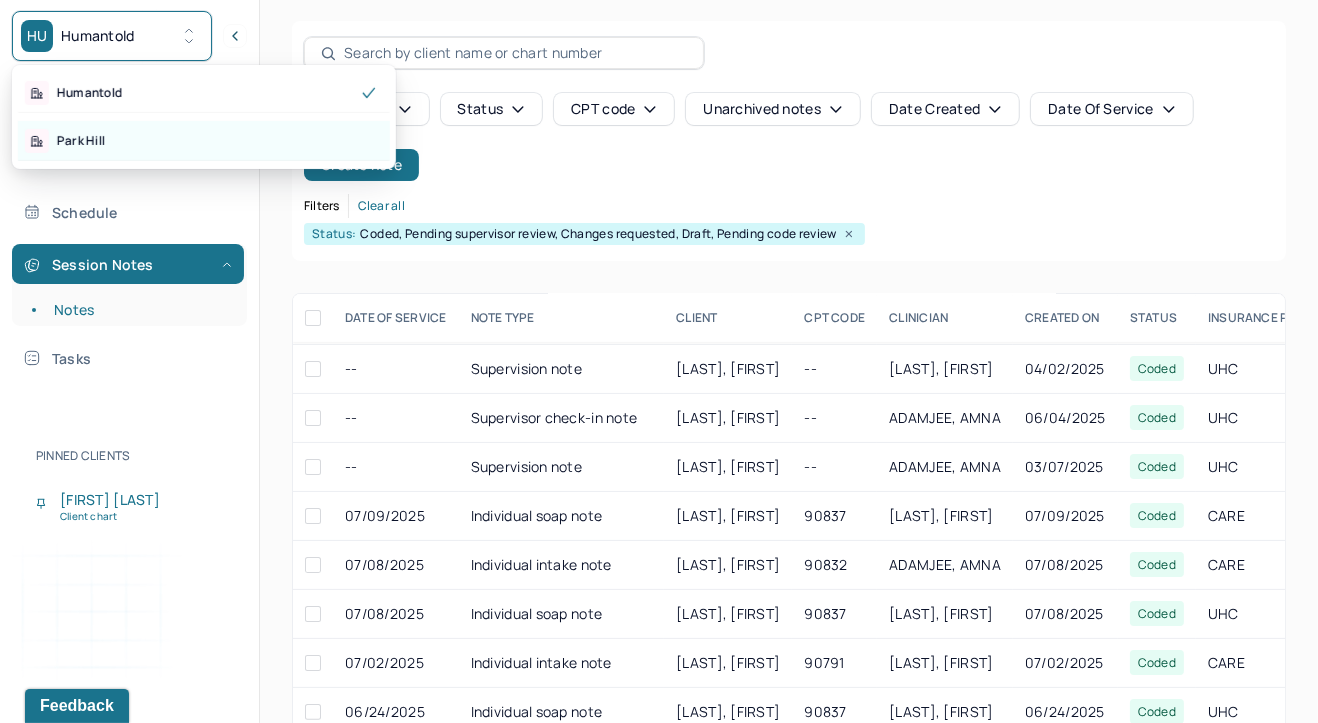 click on "Park Hill" at bounding box center [204, 141] 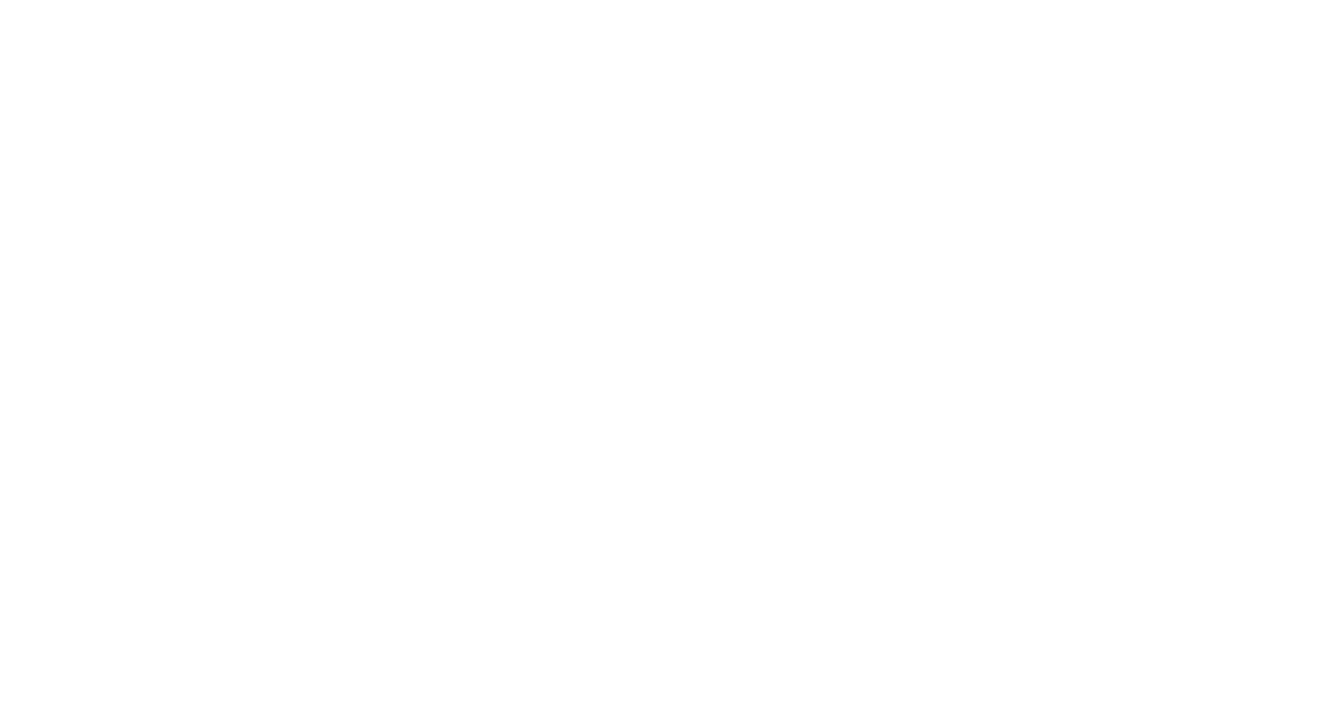 scroll, scrollTop: 0, scrollLeft: 0, axis: both 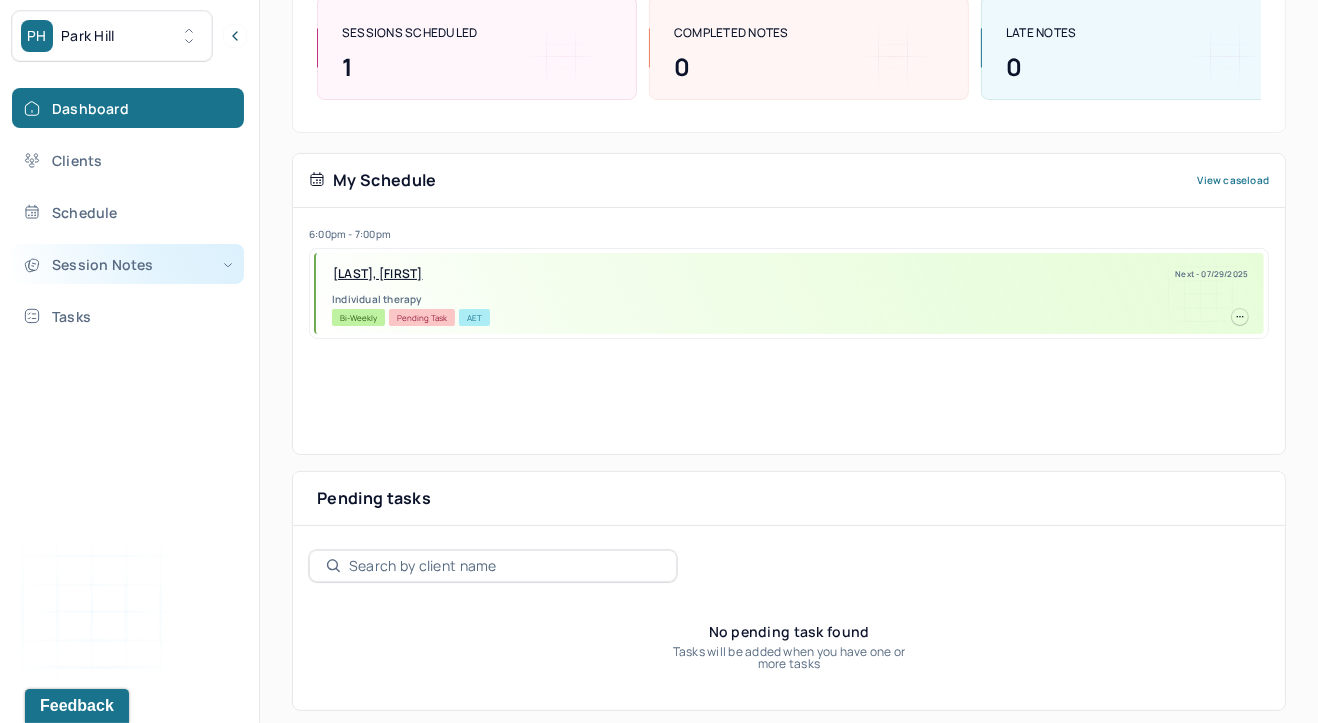 click on "Session Notes" at bounding box center (128, 264) 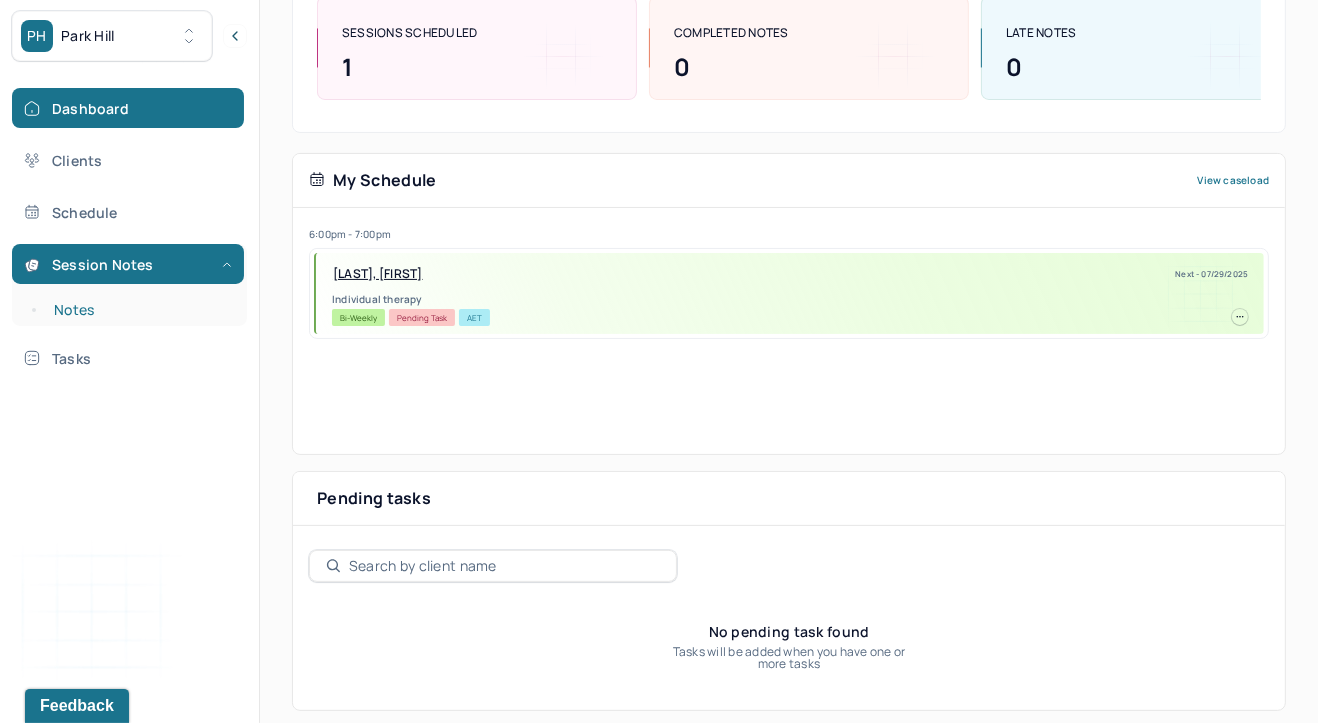 click on "Notes" at bounding box center (139, 310) 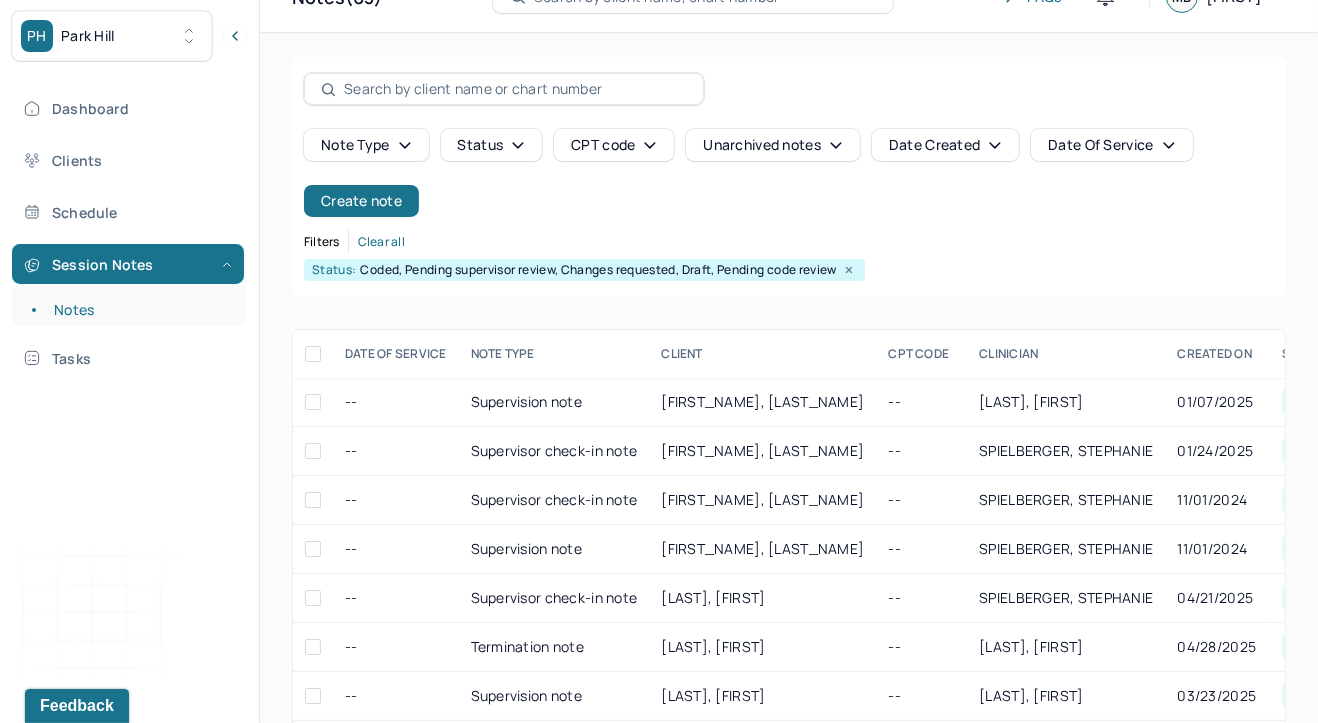 scroll, scrollTop: 291, scrollLeft: 0, axis: vertical 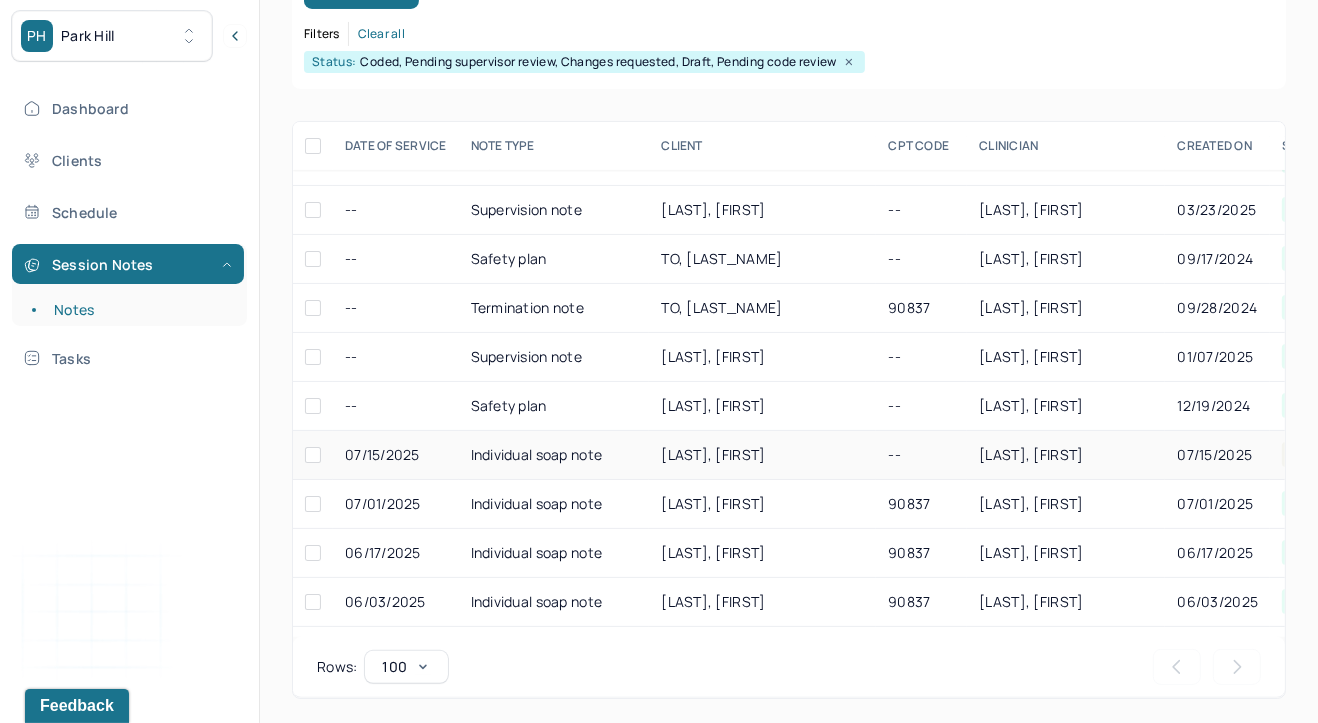 click on "Individual soap note" at bounding box center [554, 455] 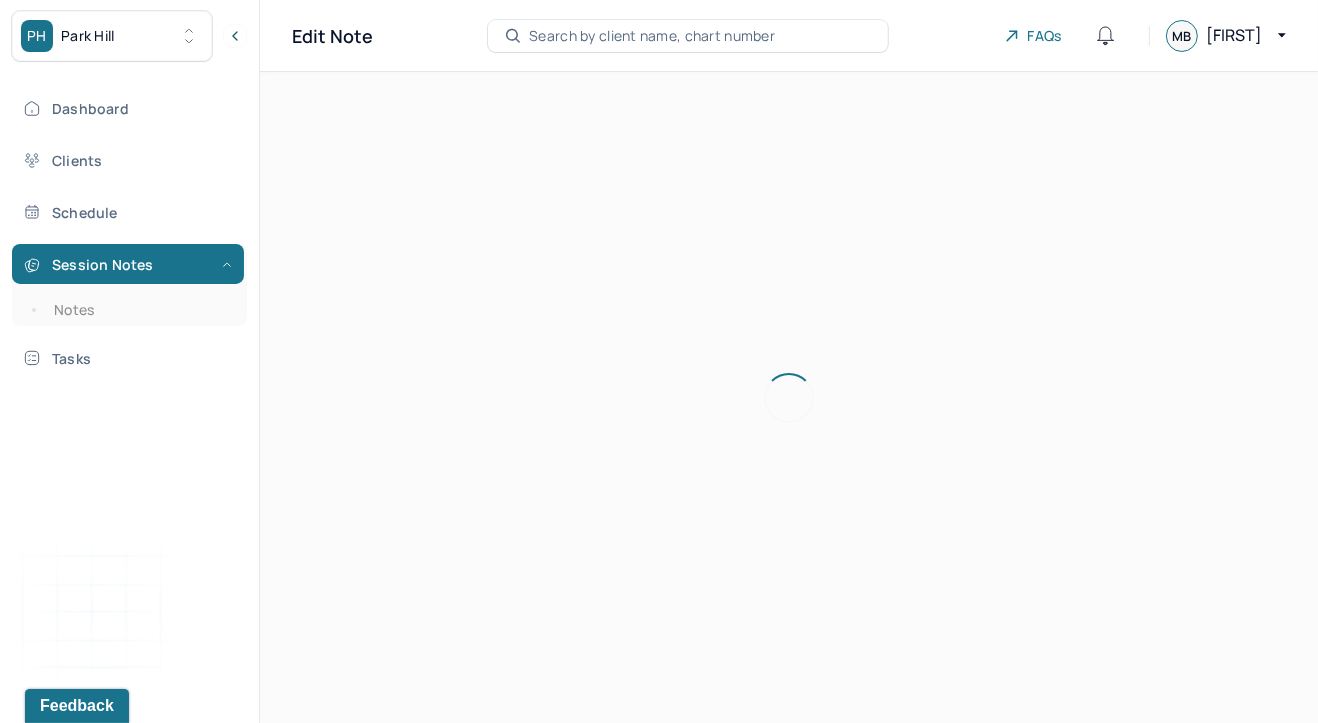 scroll, scrollTop: 35, scrollLeft: 0, axis: vertical 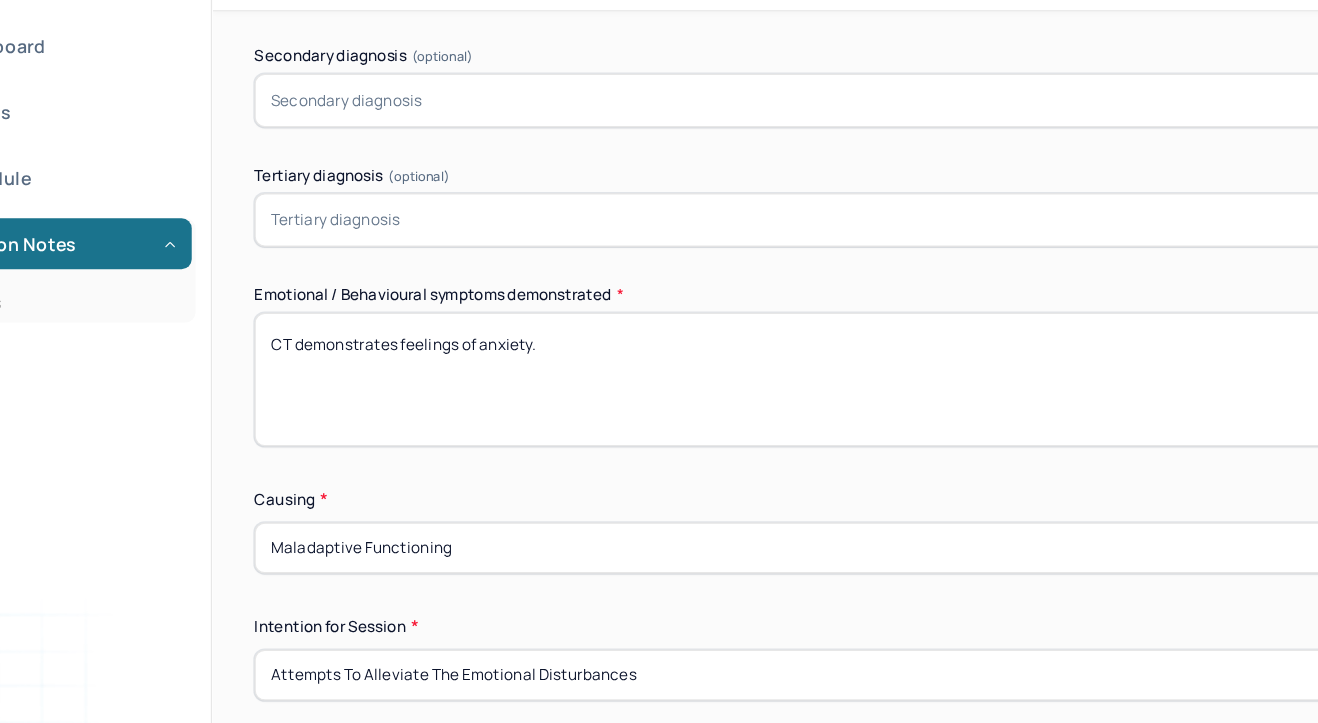 drag, startPoint x: 403, startPoint y: 336, endPoint x: 738, endPoint y: 337, distance: 335.0015 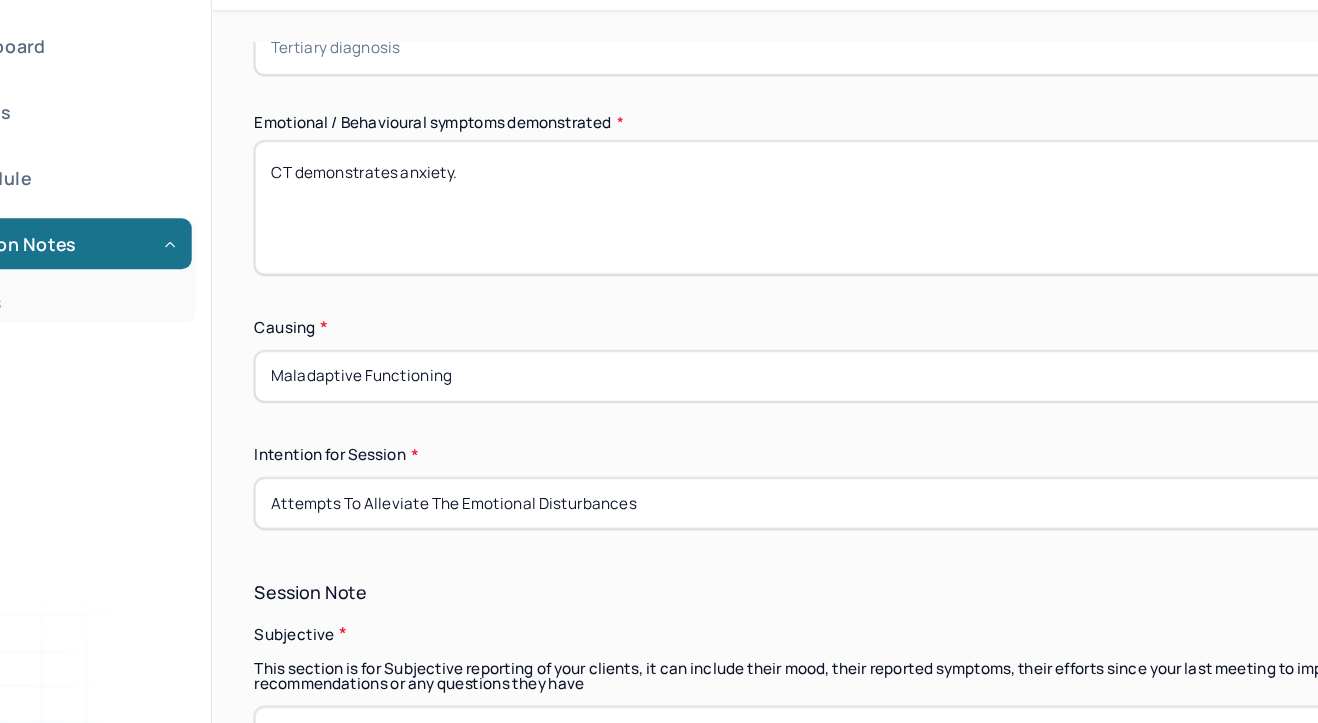 scroll, scrollTop: 1205, scrollLeft: 0, axis: vertical 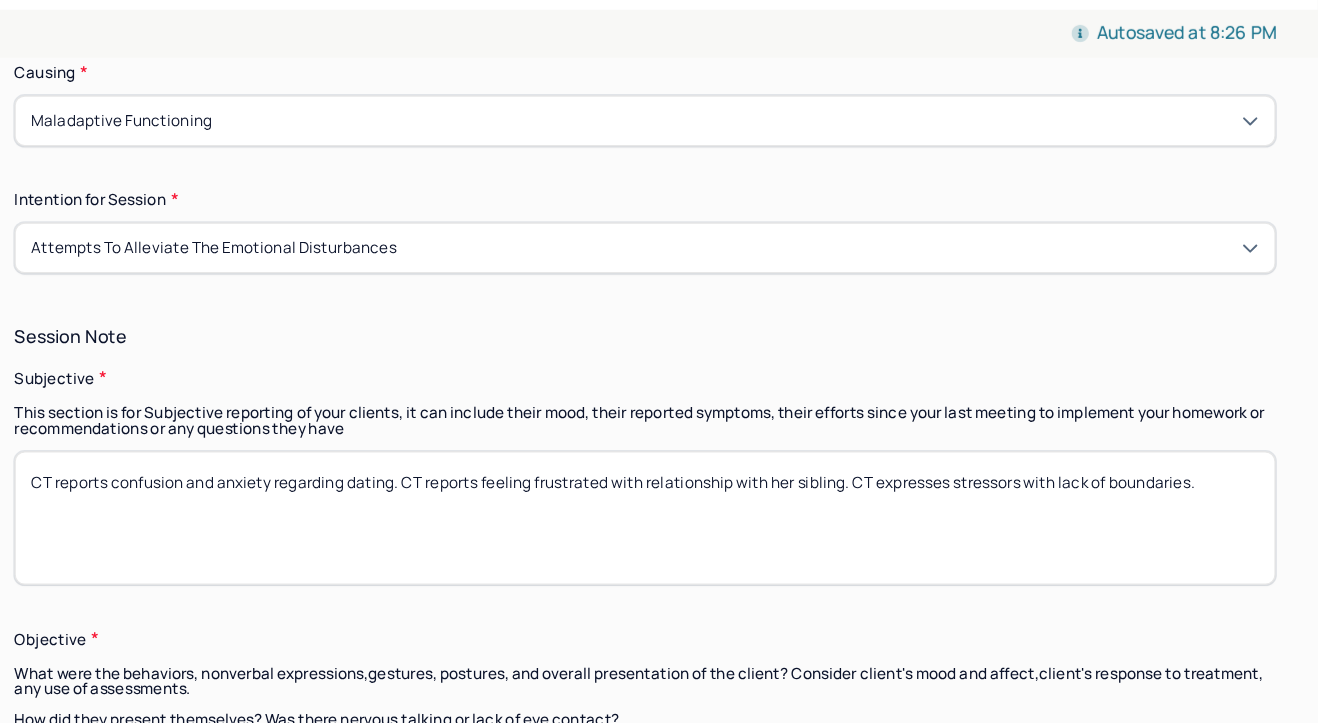 type on "CT demonstrates anxiety." 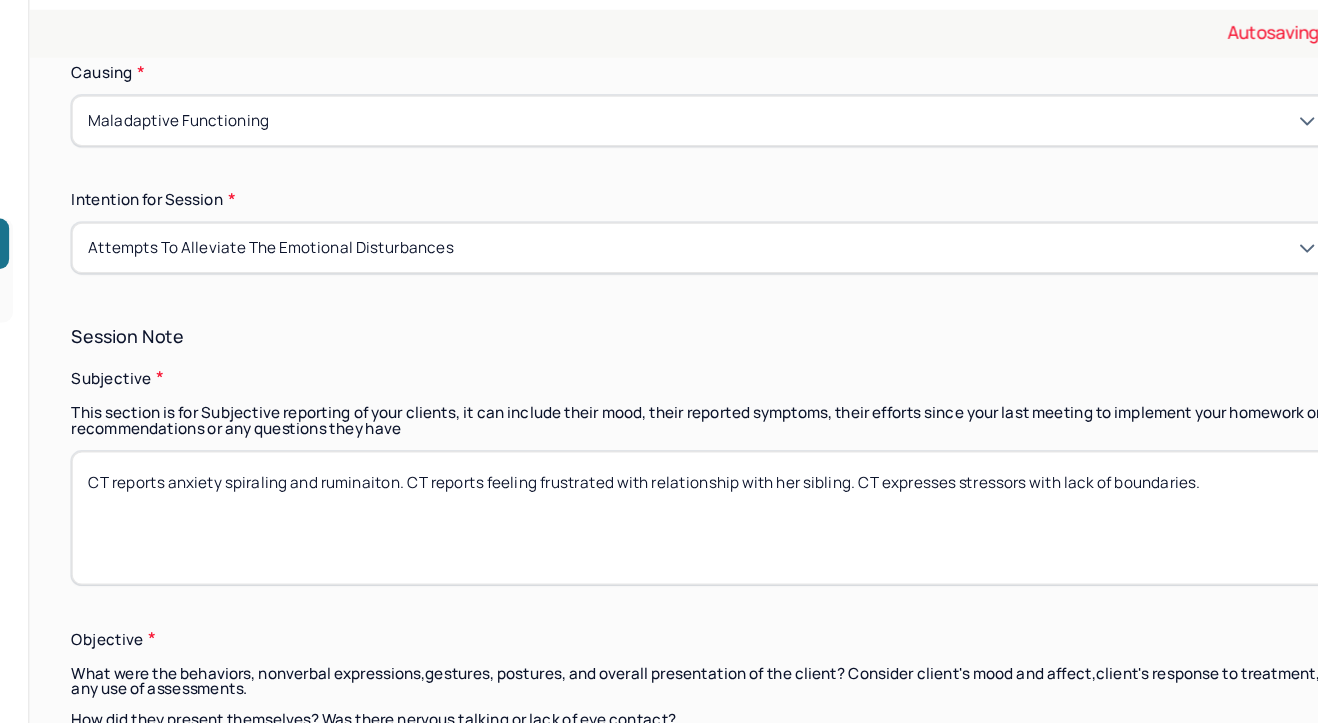 scroll, scrollTop: 35, scrollLeft: 0, axis: vertical 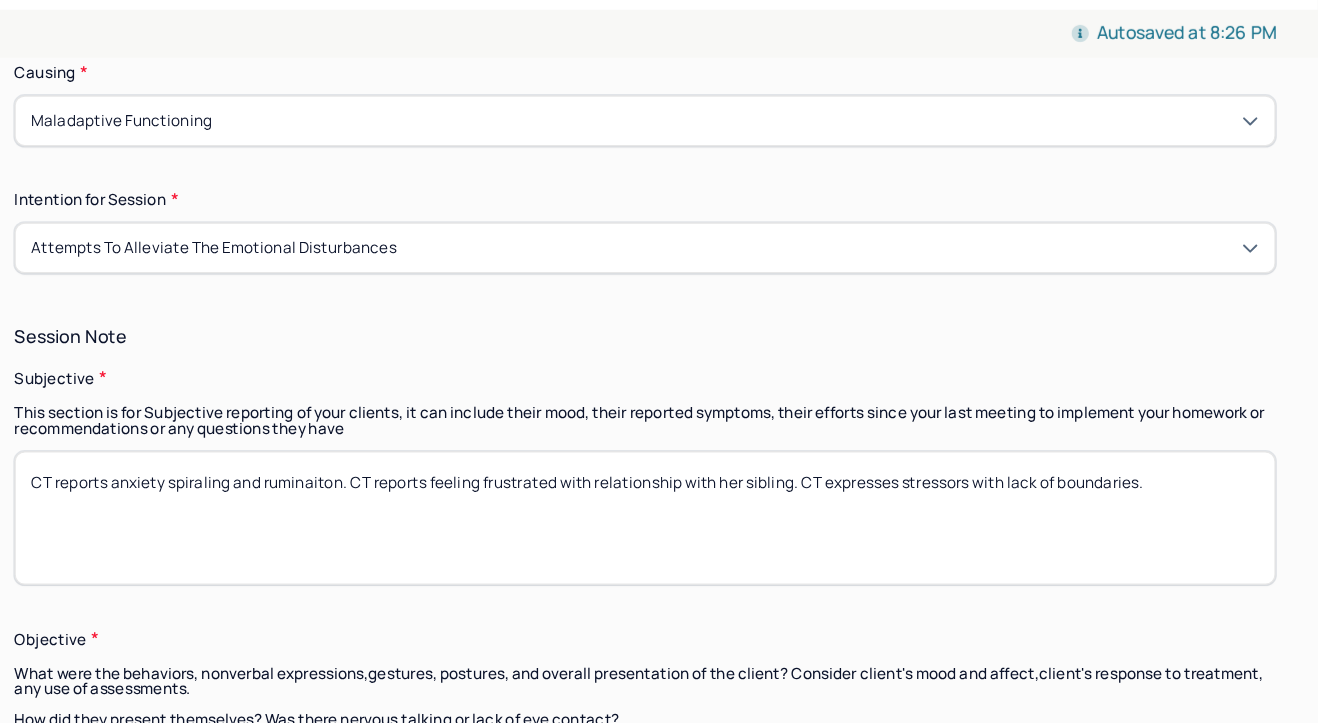 drag, startPoint x: 616, startPoint y: 443, endPoint x: 1331, endPoint y: 444, distance: 715.0007 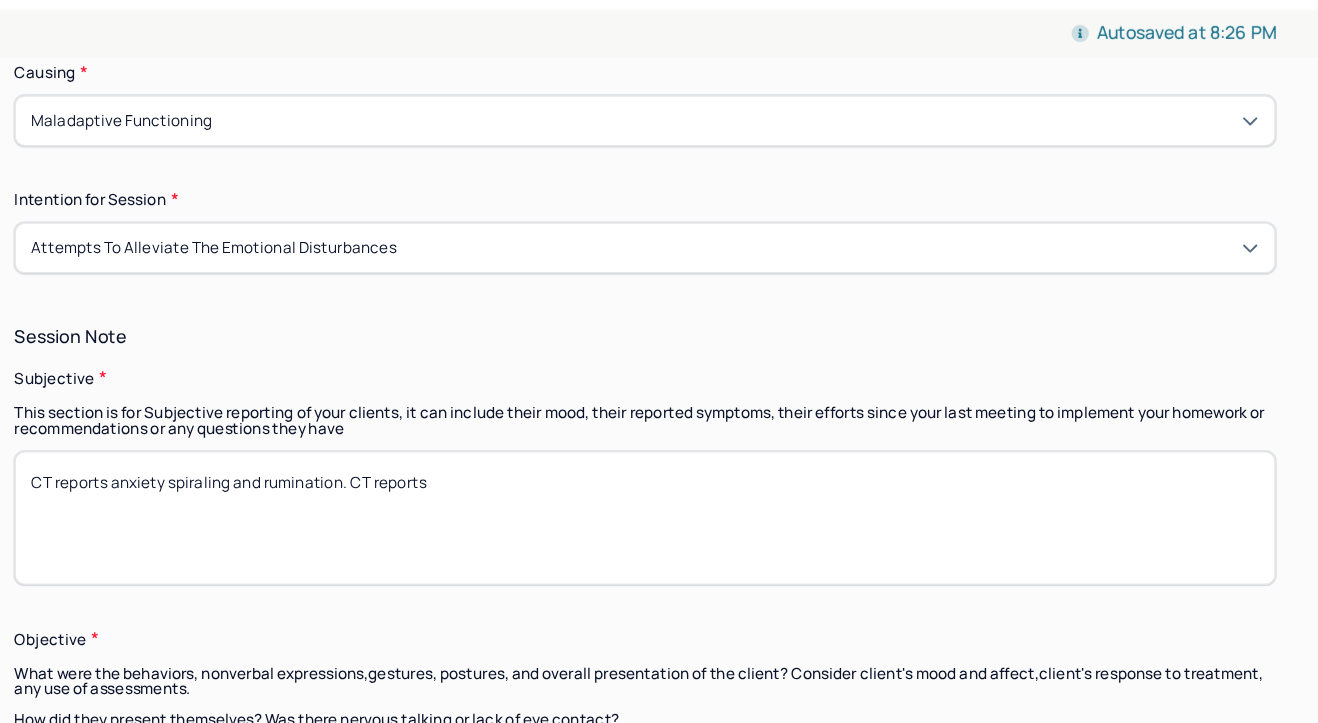 click on "CT reports anxiety spiraling and ruminaiton. CT reports" at bounding box center [789, 479] 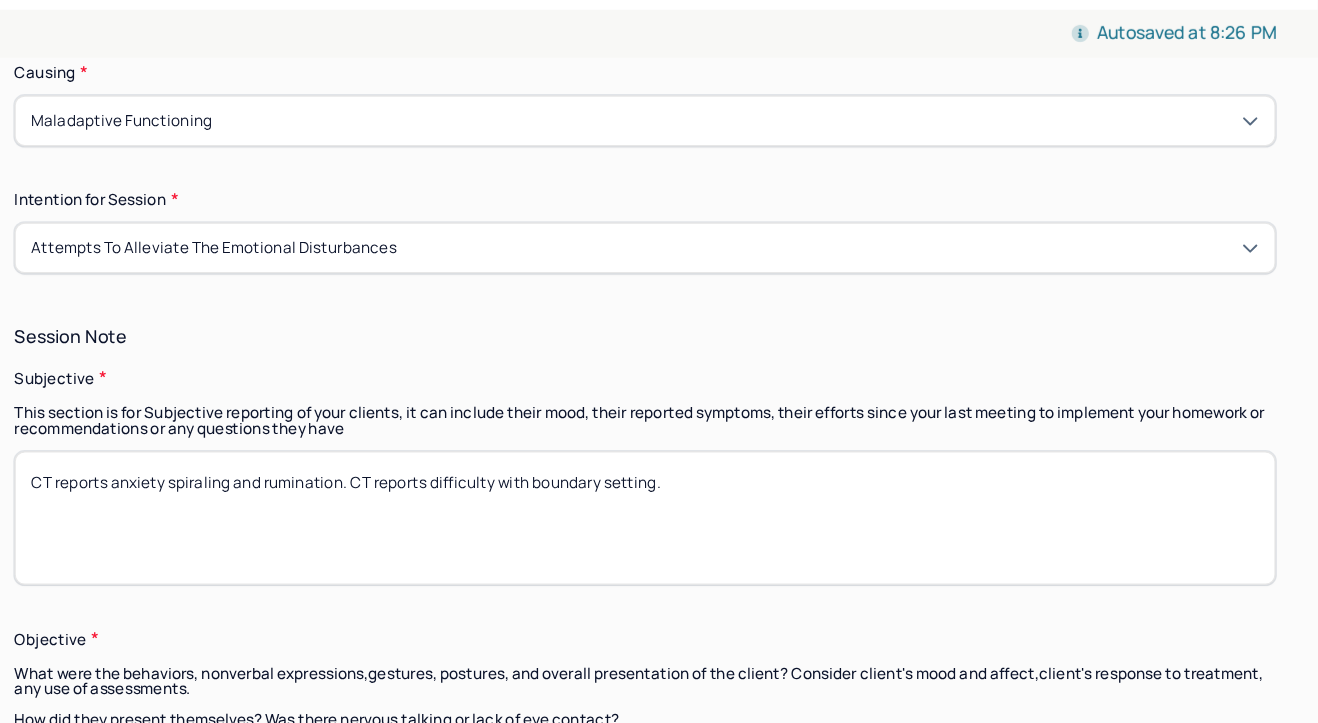 scroll, scrollTop: 35, scrollLeft: 0, axis: vertical 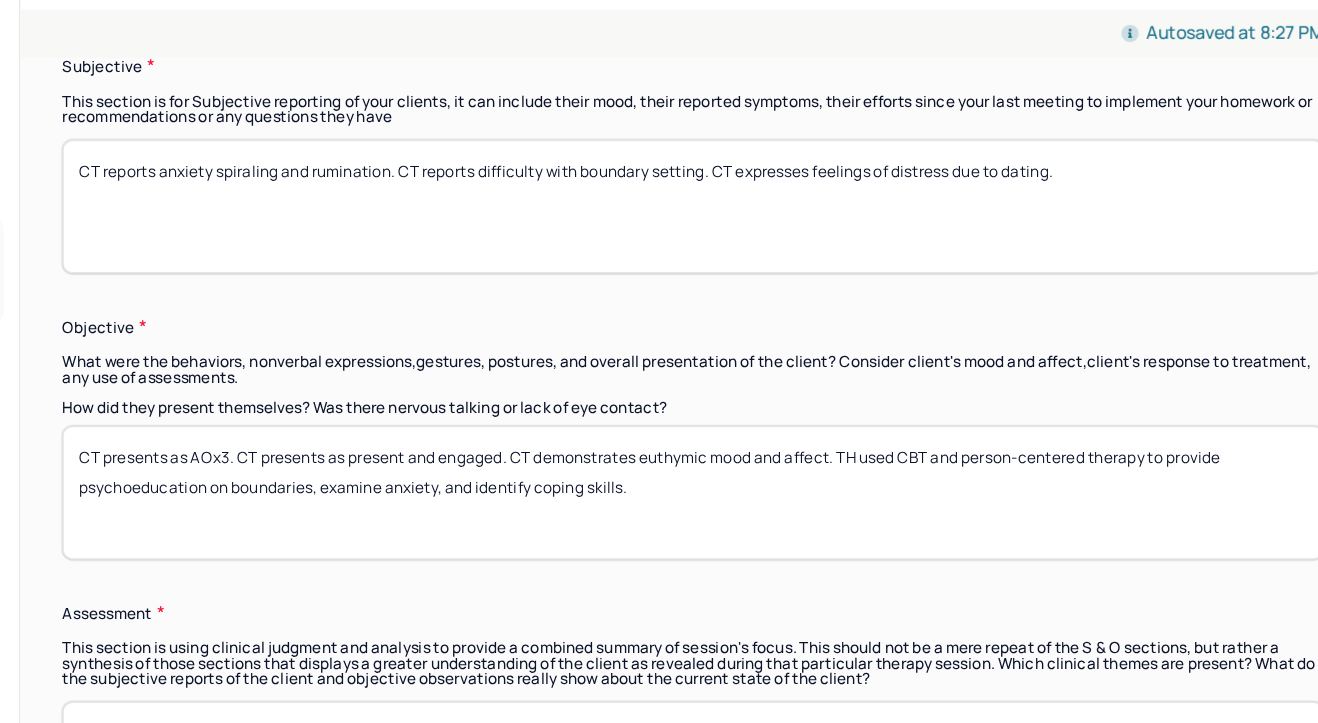 type on "CT reports anxiety spiraling and rumination. CT reports difficulty with boundary setting. CT expresses feelings of distress due to dating." 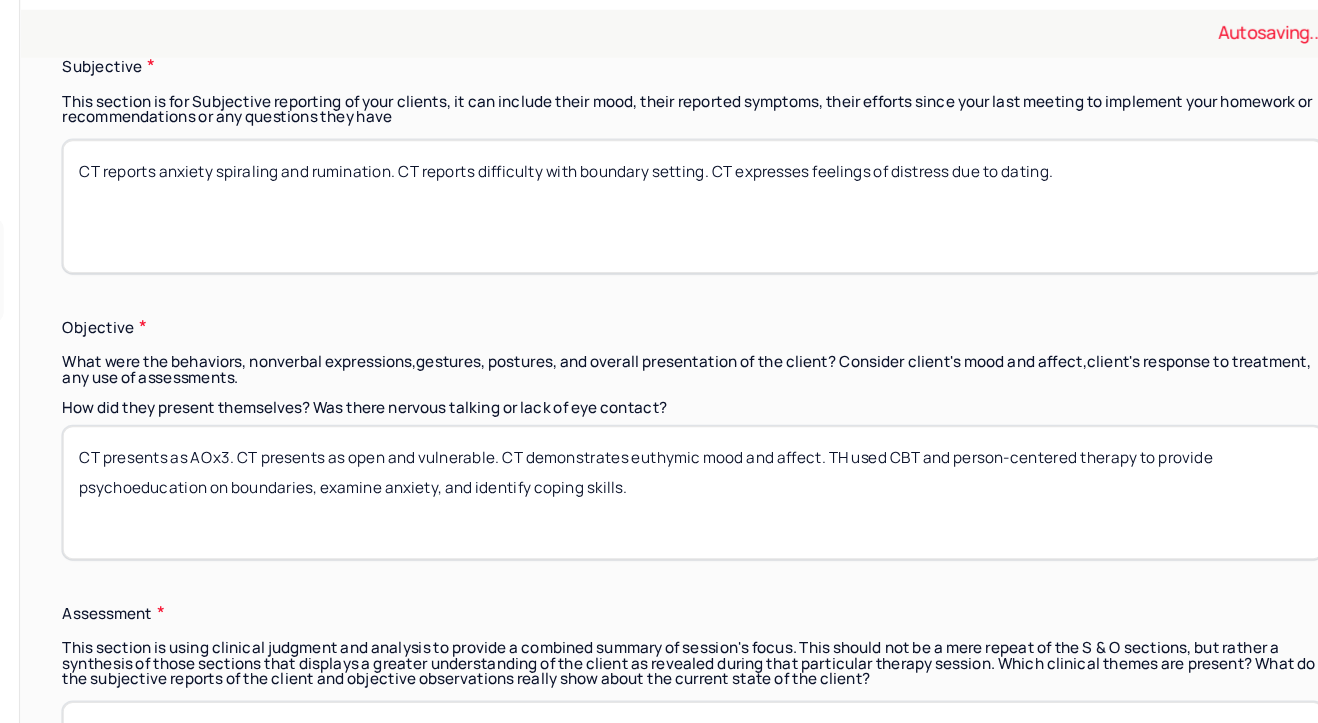 click on "CT presents as AOx3. CT presents as present and engaged. CT demonstrates euthymic mood and affect. TH used CBT and person-centered therapy to provide psychoeducation on boundaries, examine anxiety, and identify coping skills." at bounding box center [789, 459] 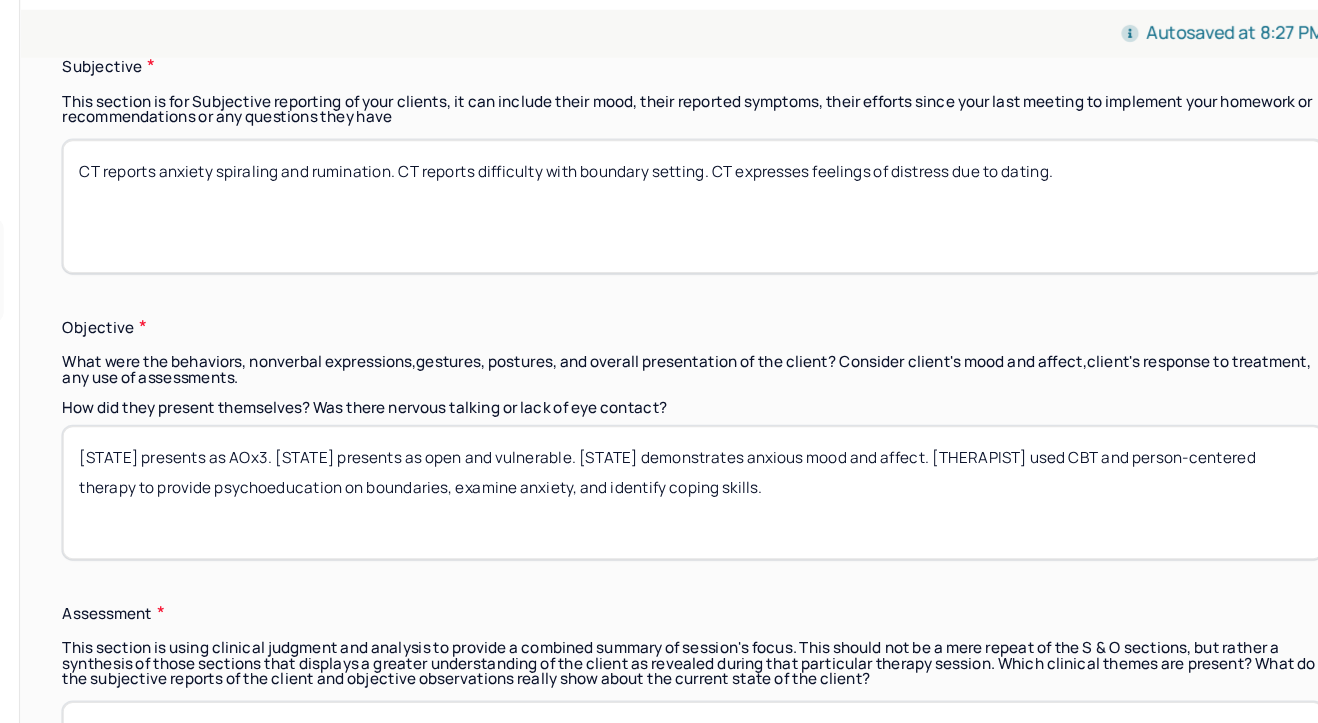 drag, startPoint x: 1151, startPoint y: 424, endPoint x: 1165, endPoint y: 453, distance: 32.202484 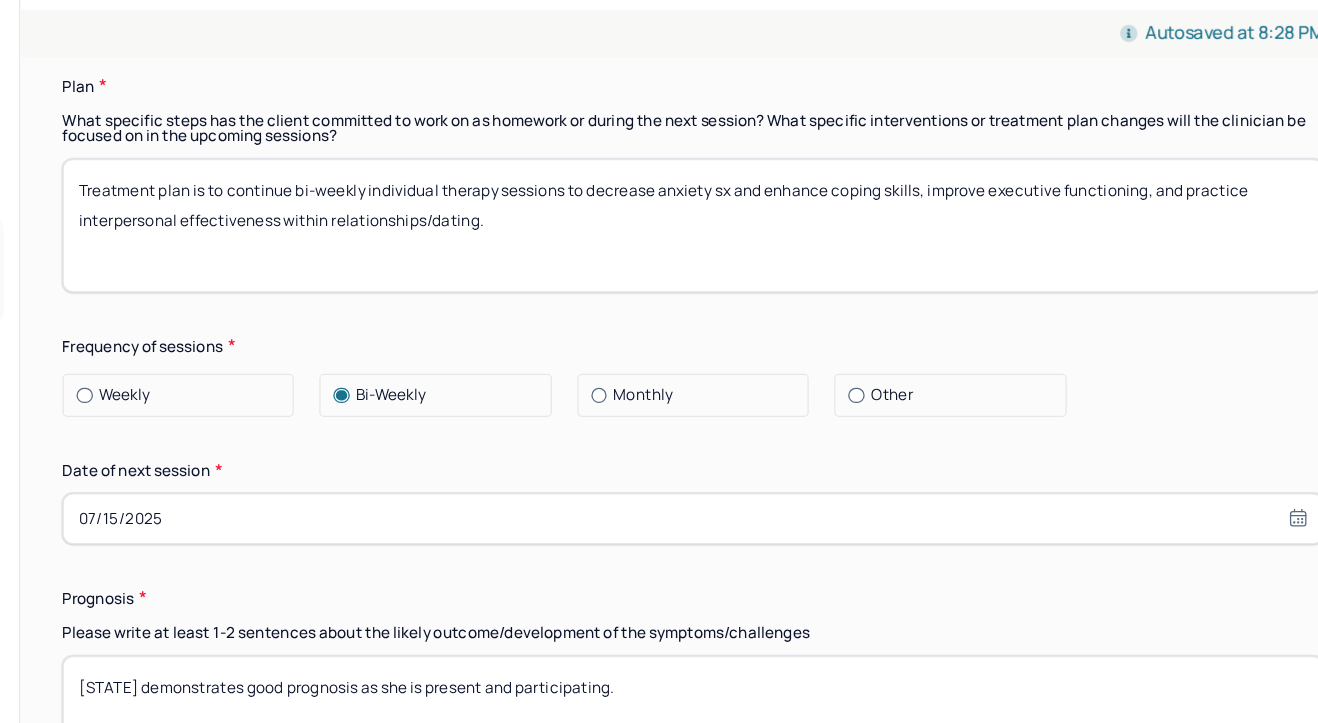 scroll, scrollTop: 2539, scrollLeft: 0, axis: vertical 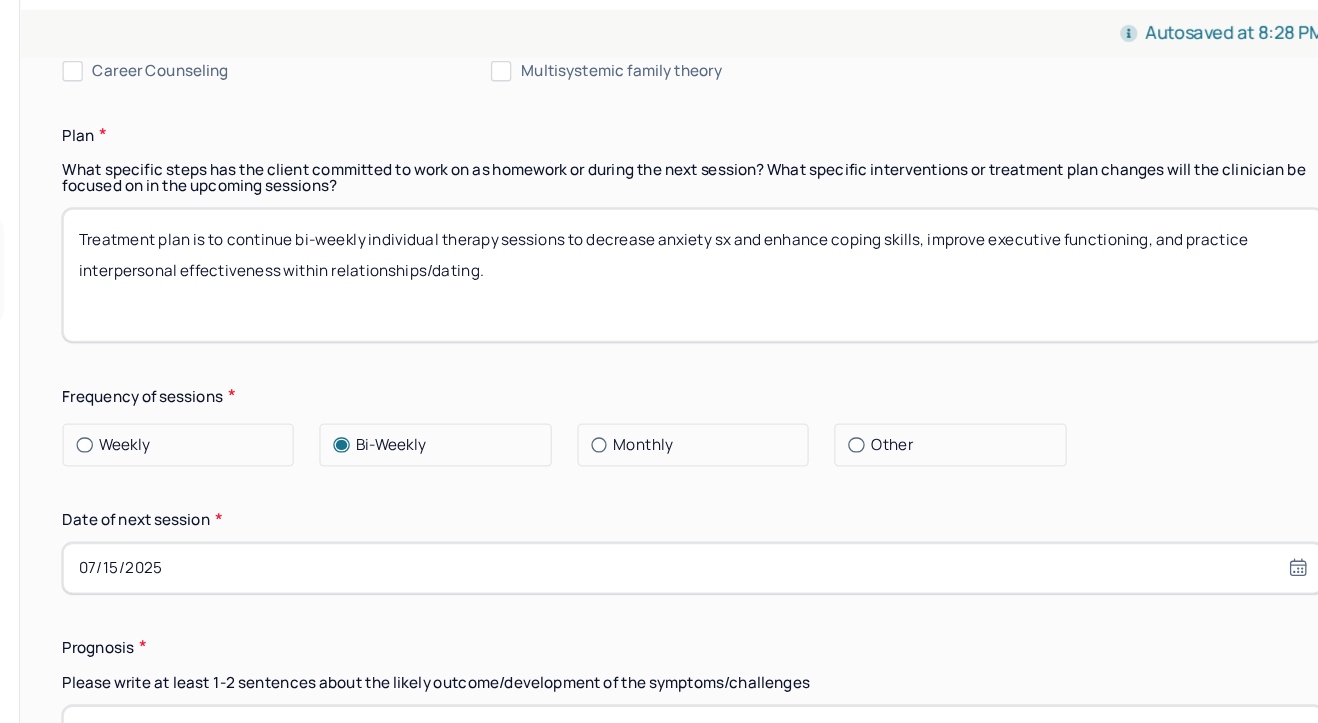 type on "CT presents as AOx3. CT presents as open and vulnerable. CT demonstrates anxious mood and affect. TH used CBT and person-centered therapy to explore emotions, validate feelings, and reframe anxious thoughts and beliefs." 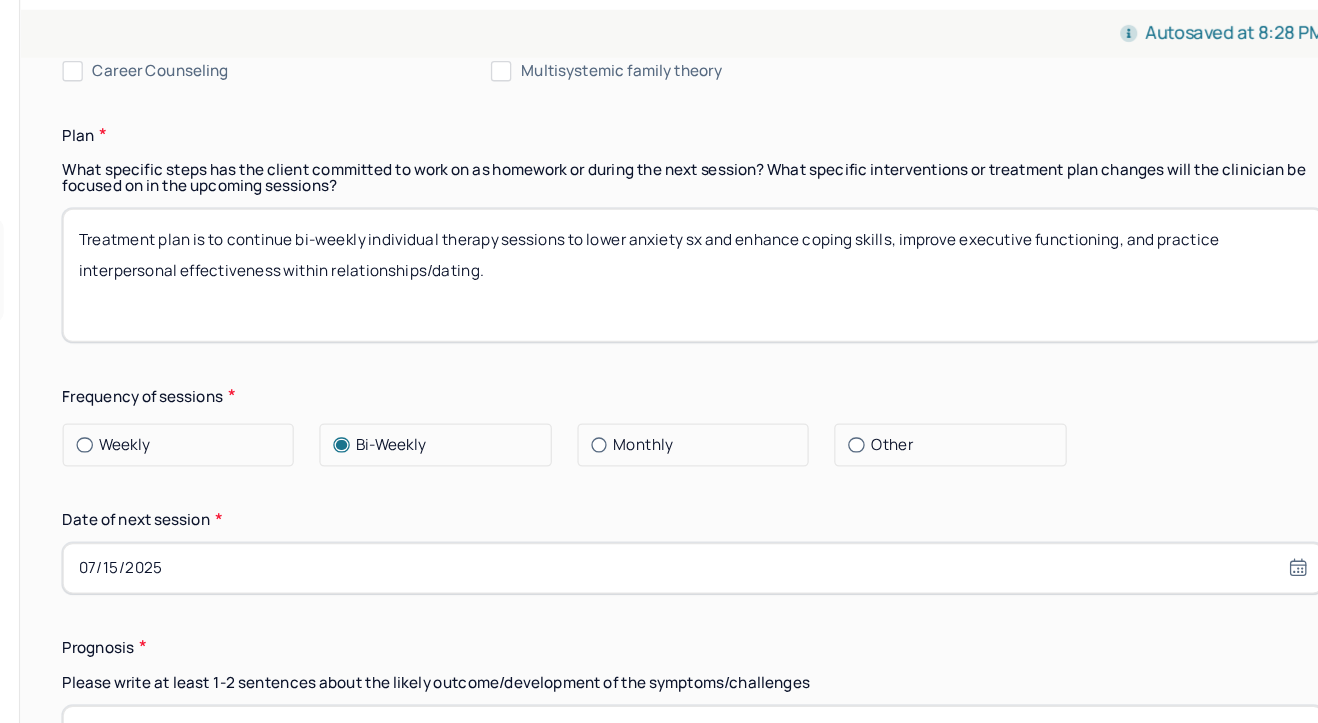 click on "Treatment plan is to continue bi-weekly individual therapy sessions to decrease anxiety sx and enhance coping skills, improve executive functioning, and practice interpersonal effectiveness within relationships/dating." at bounding box center (789, 288) 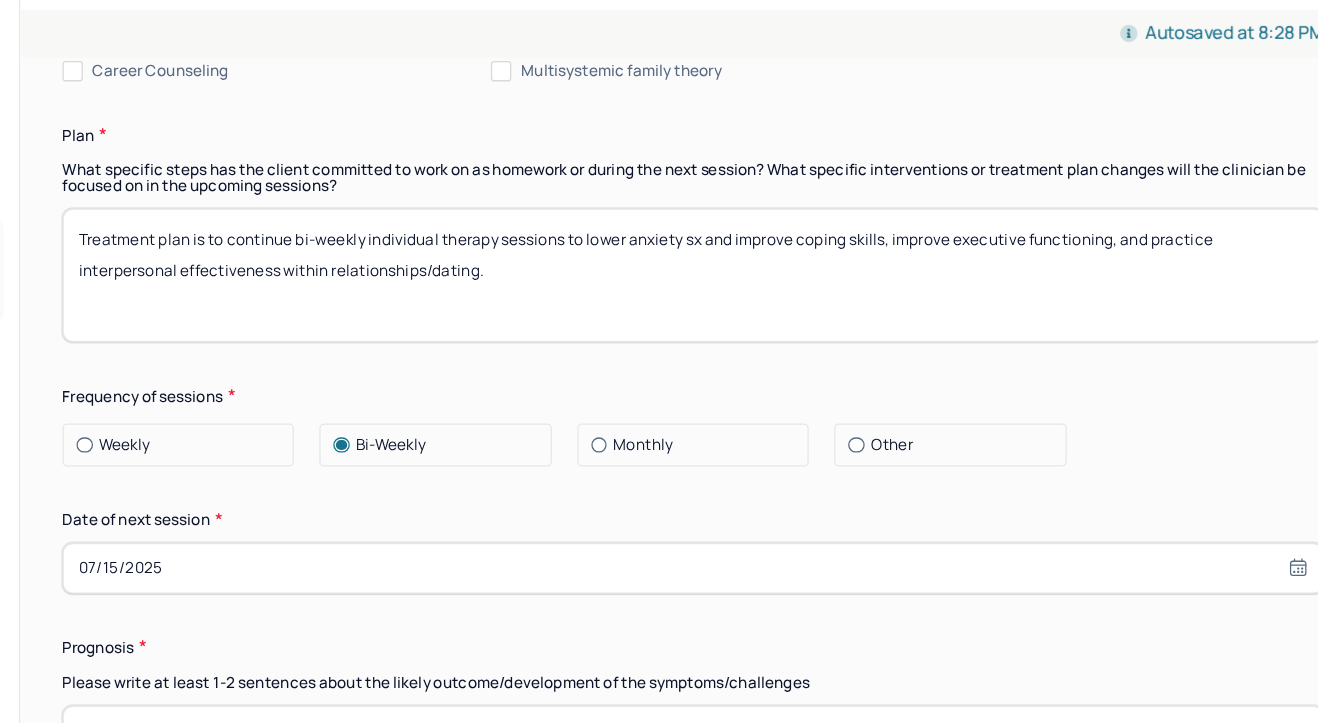 click on "Treatment plan is to continue bi-weekly individual therapy sessions to decrease anxiety sx and enhance coping skills, improve executive functioning, and practice interpersonal effectiveness within relationships/dating." at bounding box center (789, 288) 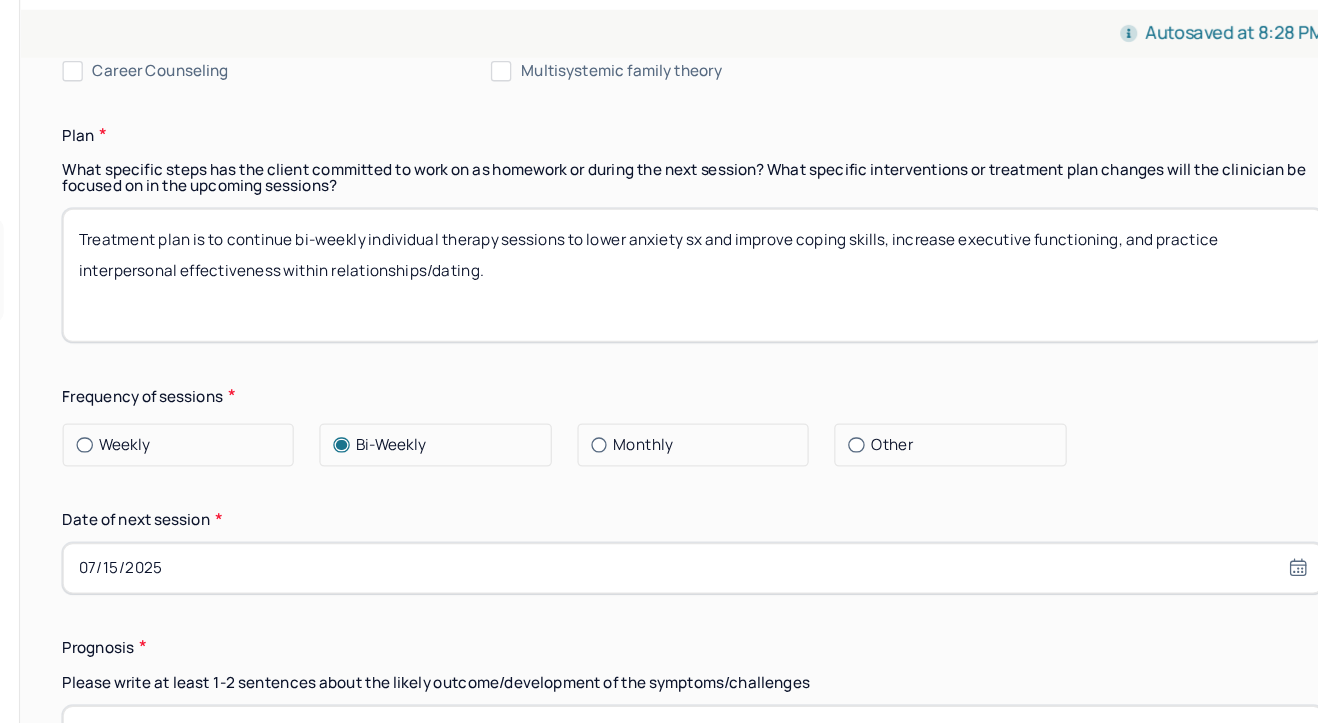 click on "Treatment plan is to continue bi-weekly individual therapy sessions to lower anxiety sx and improve coping skills, increase executive functioning, and practice interpersonal effectiveness within relationships/dating." at bounding box center (789, 288) 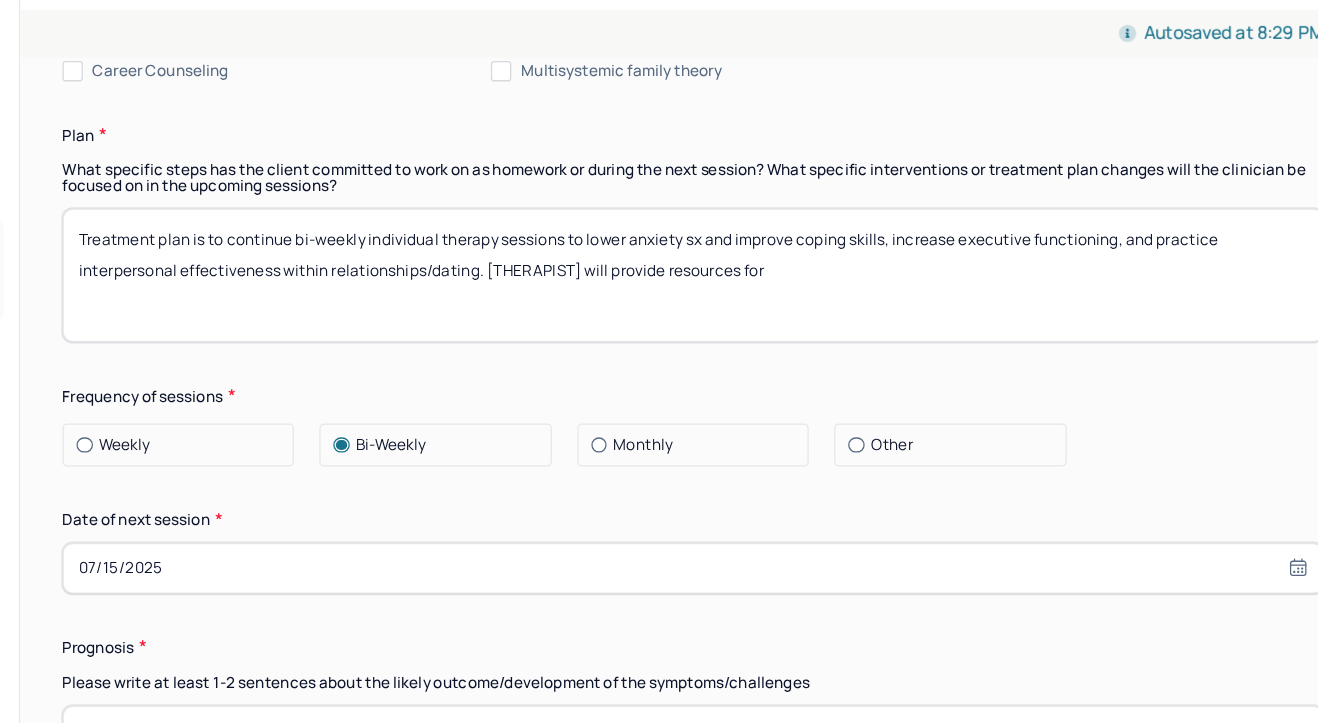 type on "Treatment plan is to continue bi-weekly individual therapy sessions to lower anxiety sx and improve coping skills, increase executive functioning, and practice interpersonal effectiveness within relationships/dating. [THERAPIST] will provide resources for" 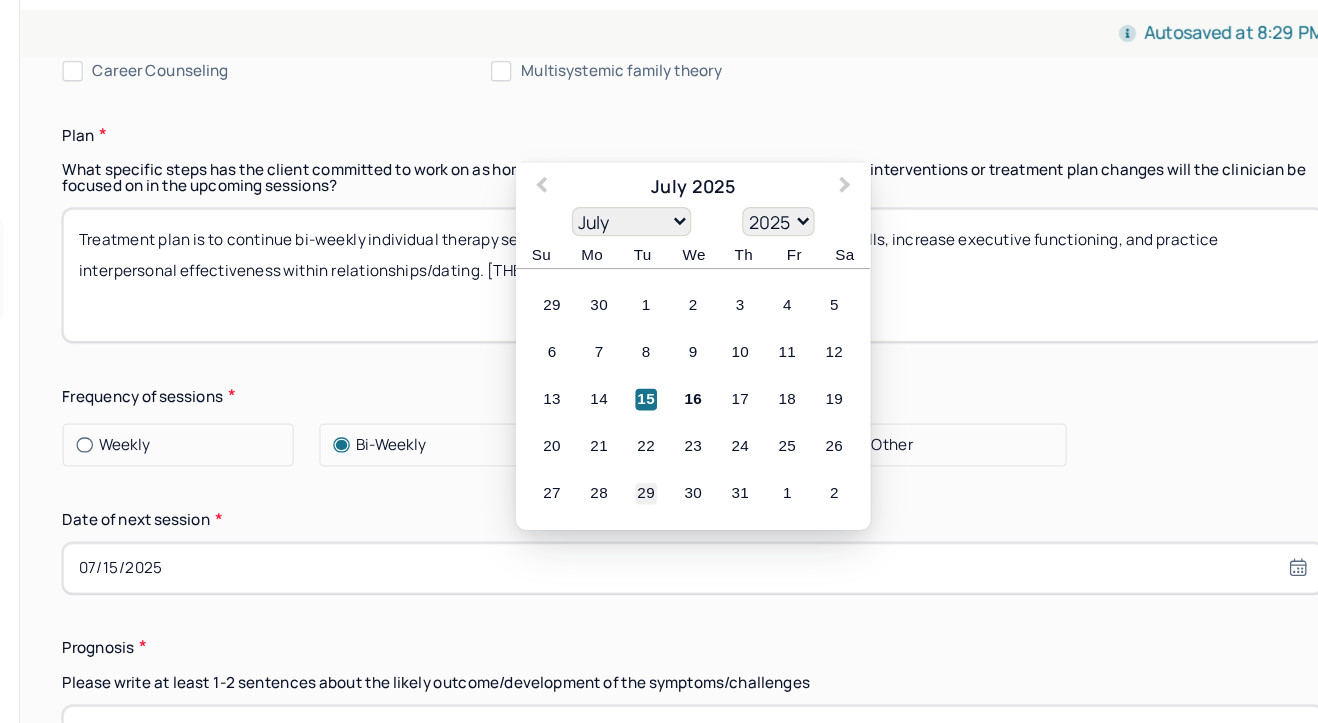 click on "29" at bounding box center (752, 460) 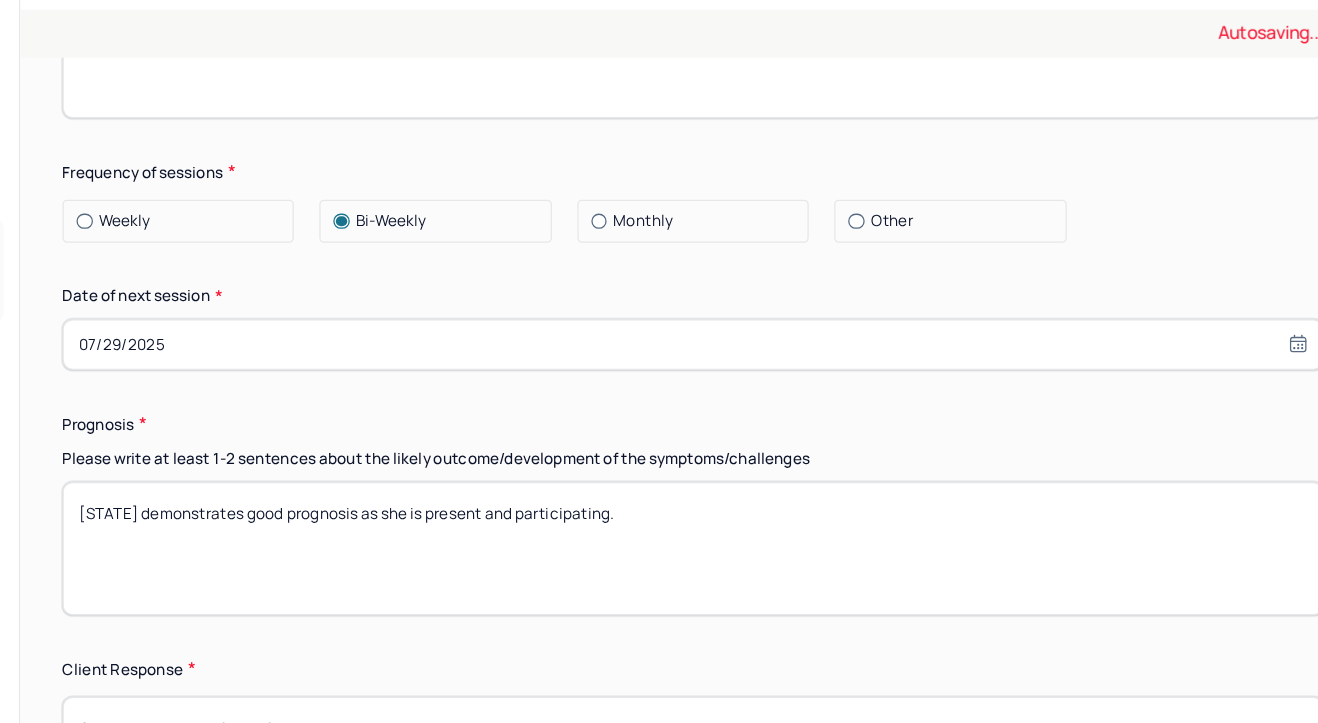 scroll, scrollTop: 2728, scrollLeft: 0, axis: vertical 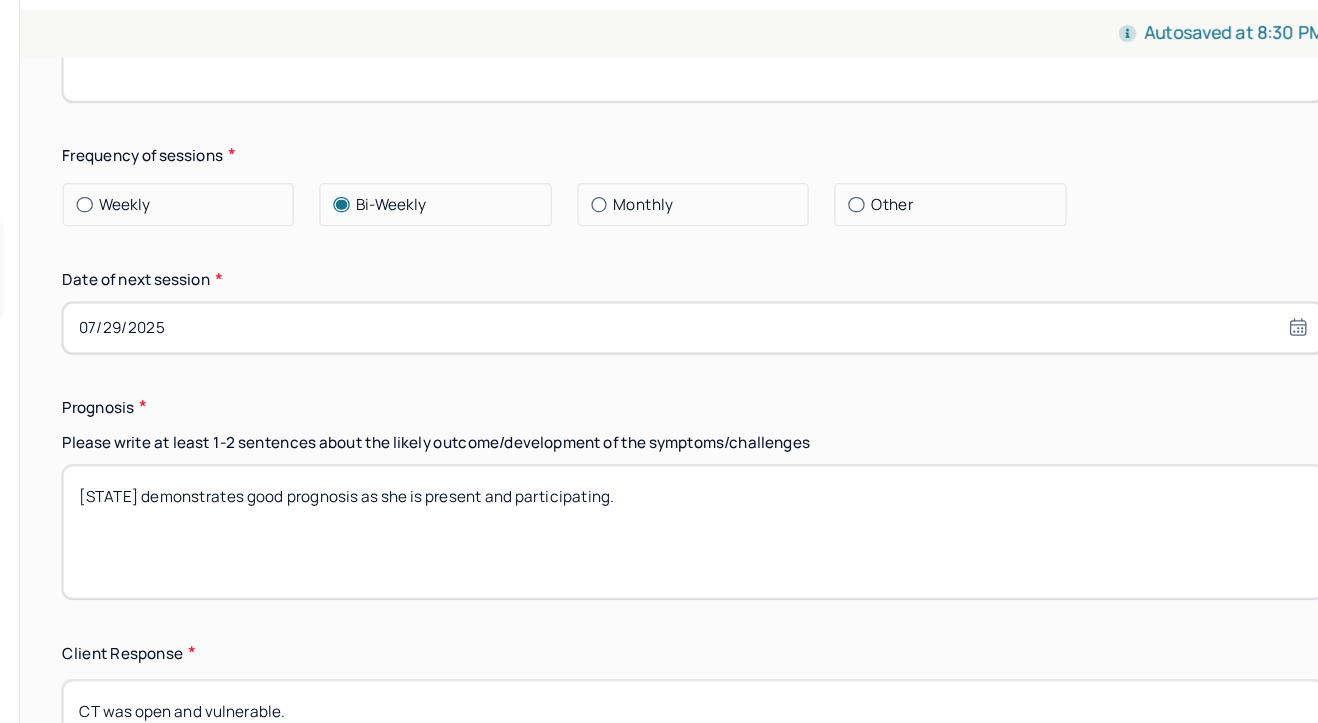 drag, startPoint x: 516, startPoint y: 454, endPoint x: 766, endPoint y: 454, distance: 250 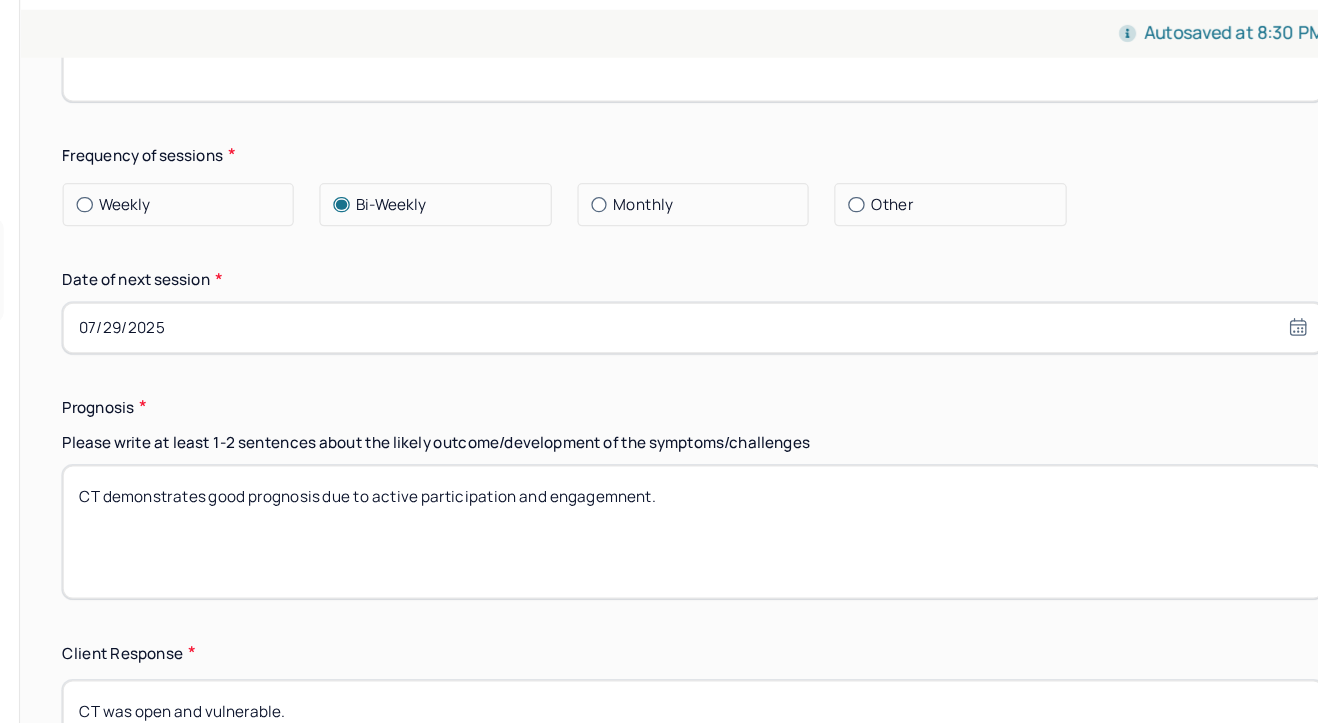 click on "CT demonstrates good prognosis due to active particpation and engagemnent." at bounding box center [789, 490] 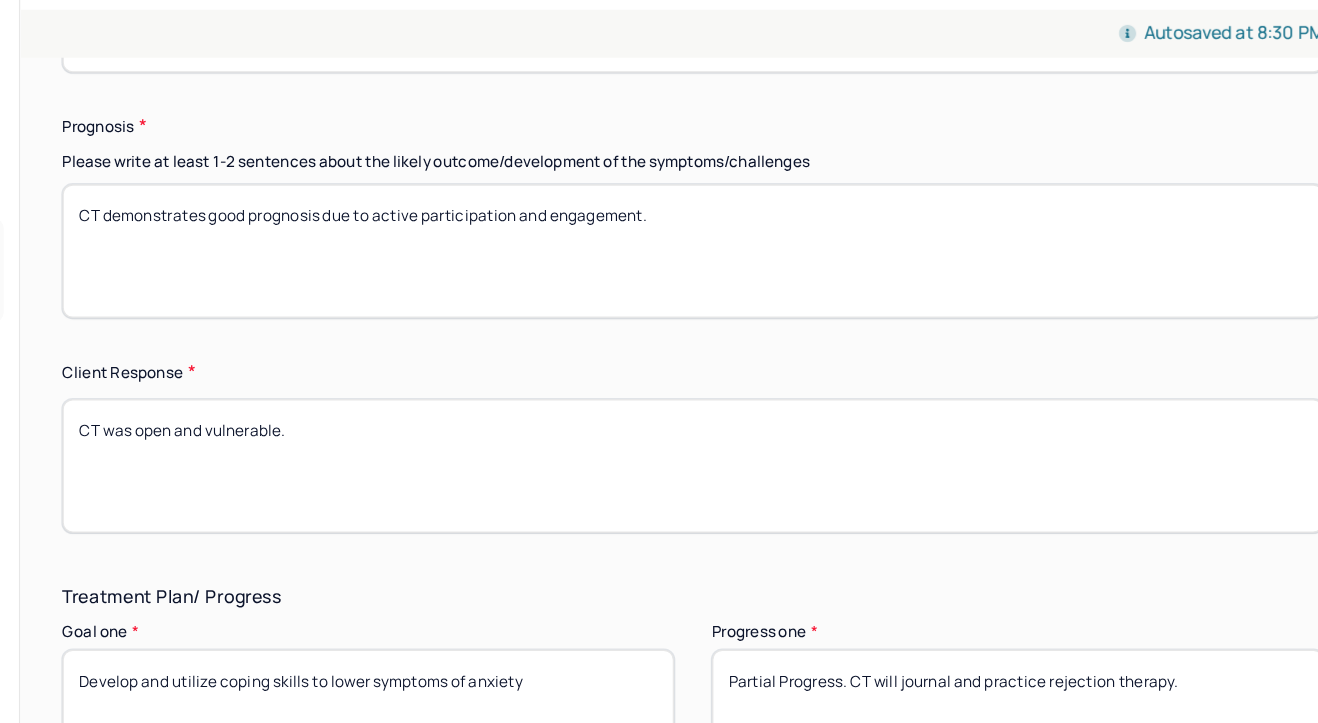 scroll, scrollTop: 3013, scrollLeft: 0, axis: vertical 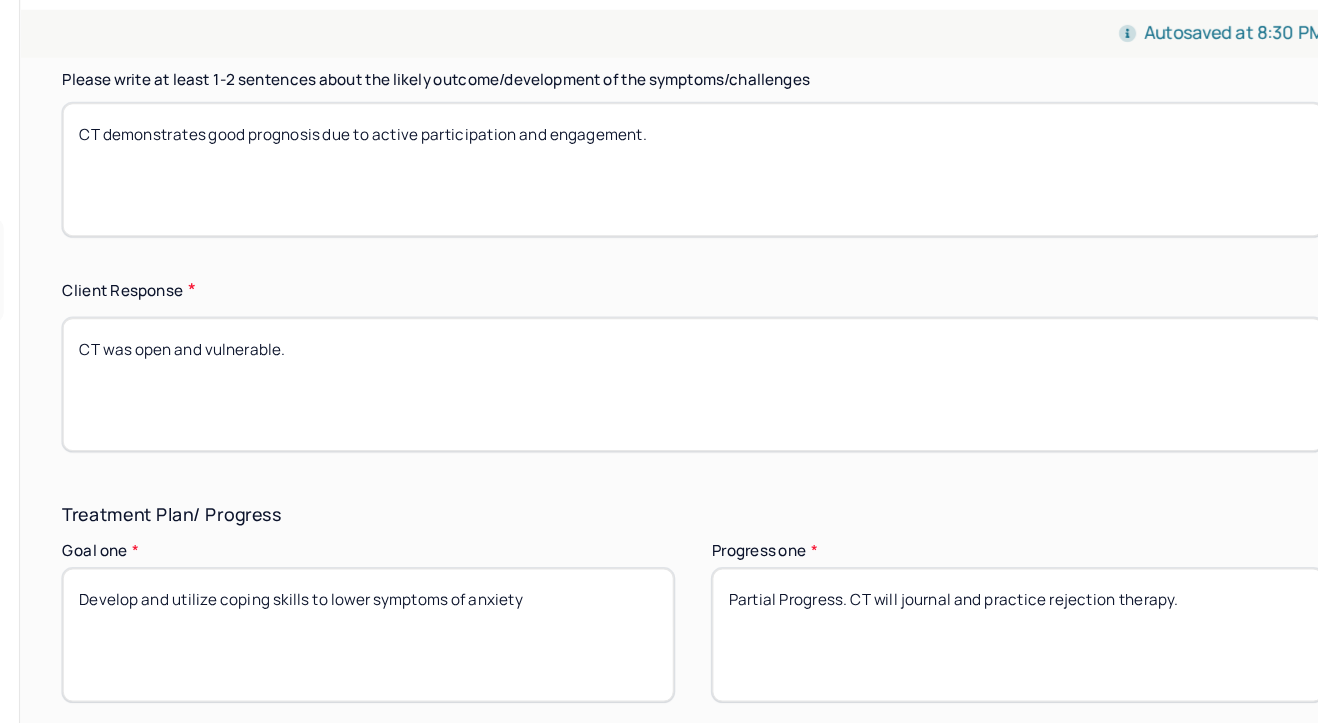 type on "CT demonstrates good prognosis due to active participation and engagement." 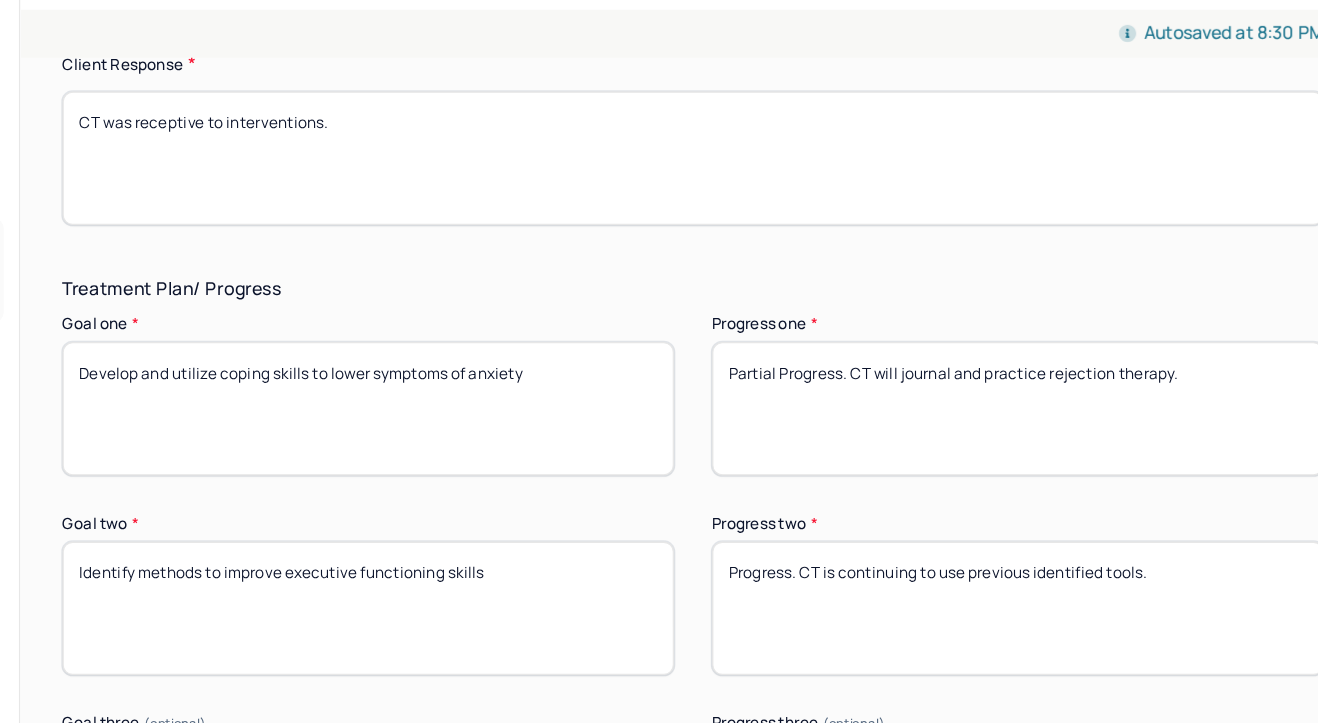 scroll, scrollTop: 3283, scrollLeft: 0, axis: vertical 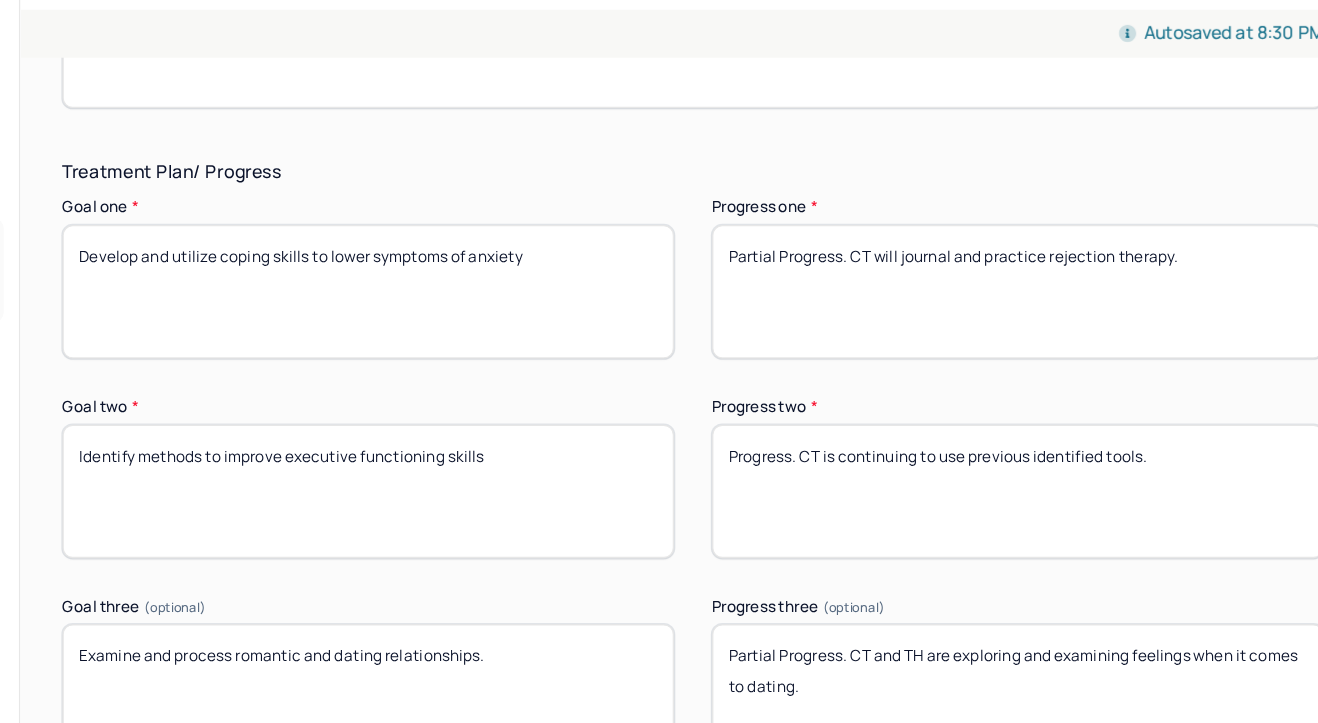type on "CT was receptive to interventions." 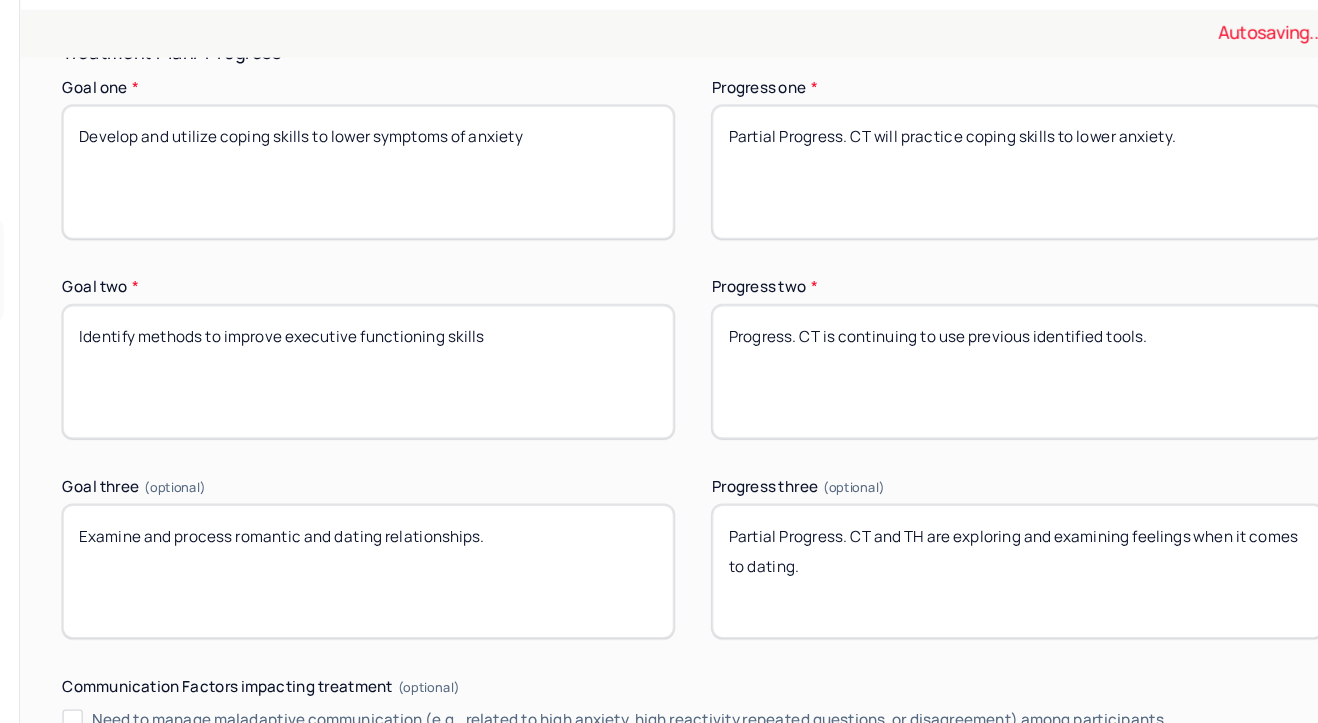 scroll, scrollTop: 3391, scrollLeft: 0, axis: vertical 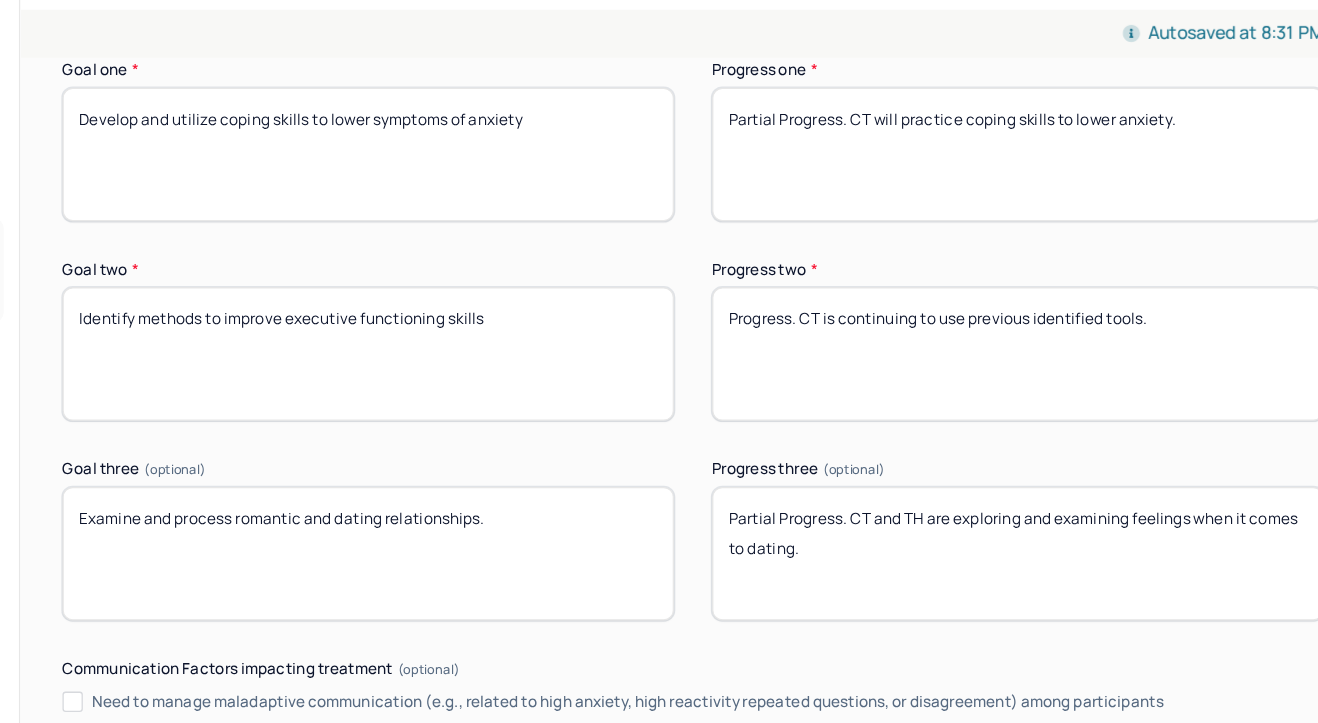 type on "Partial Progress. CT will practice coping skills to lower anxiety." 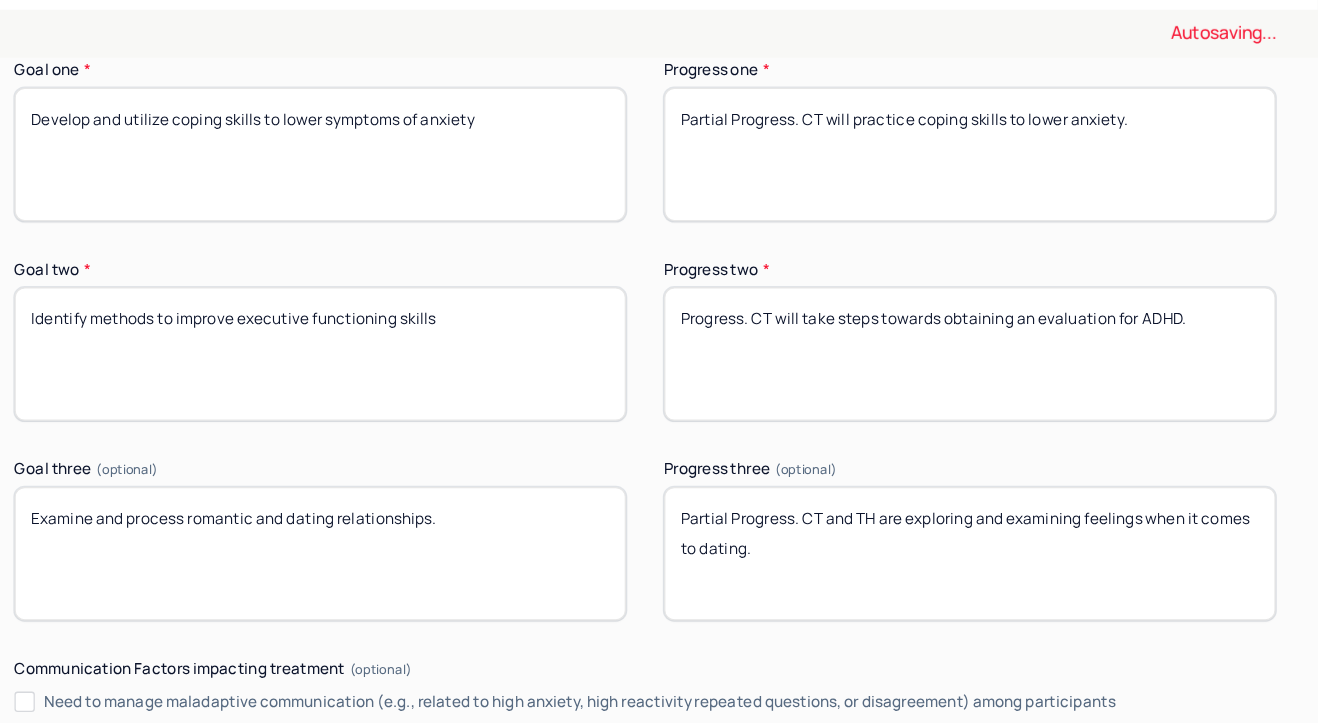 scroll, scrollTop: 3455, scrollLeft: 0, axis: vertical 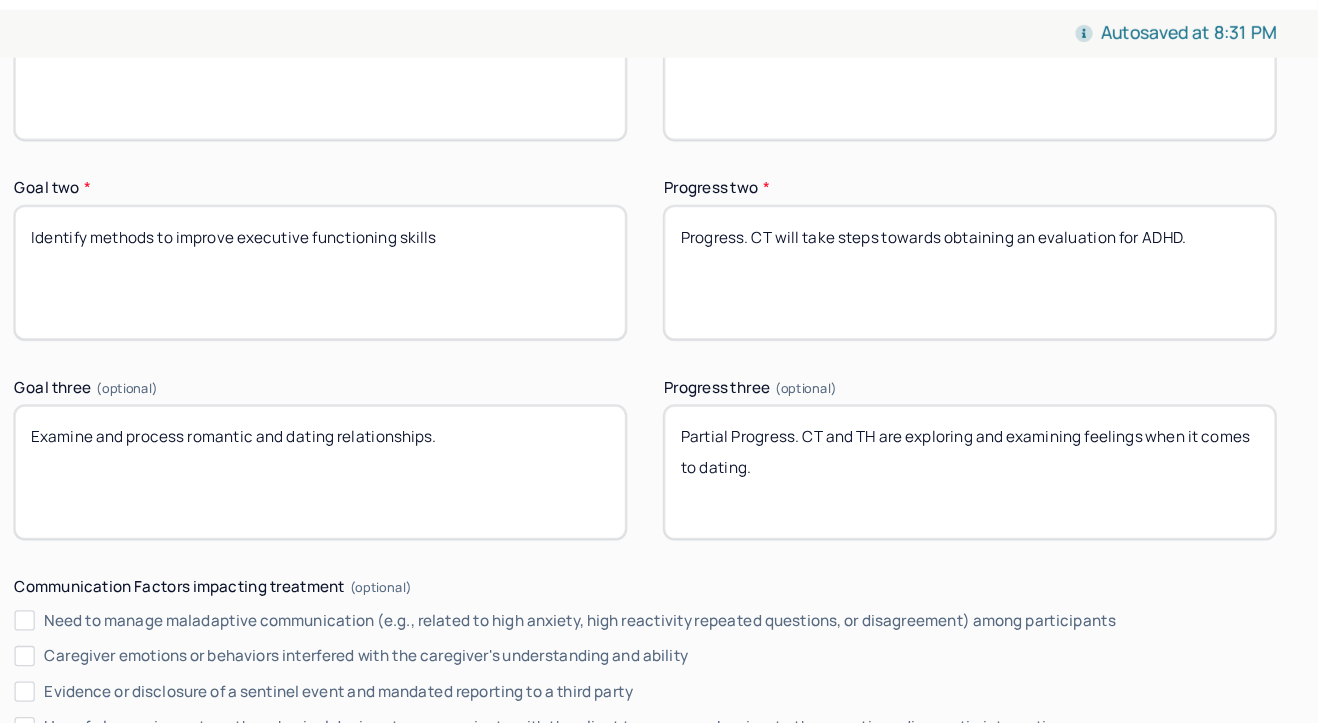 type on "Progress. CT will take steps towards obtaining an evaluation for ADHD." 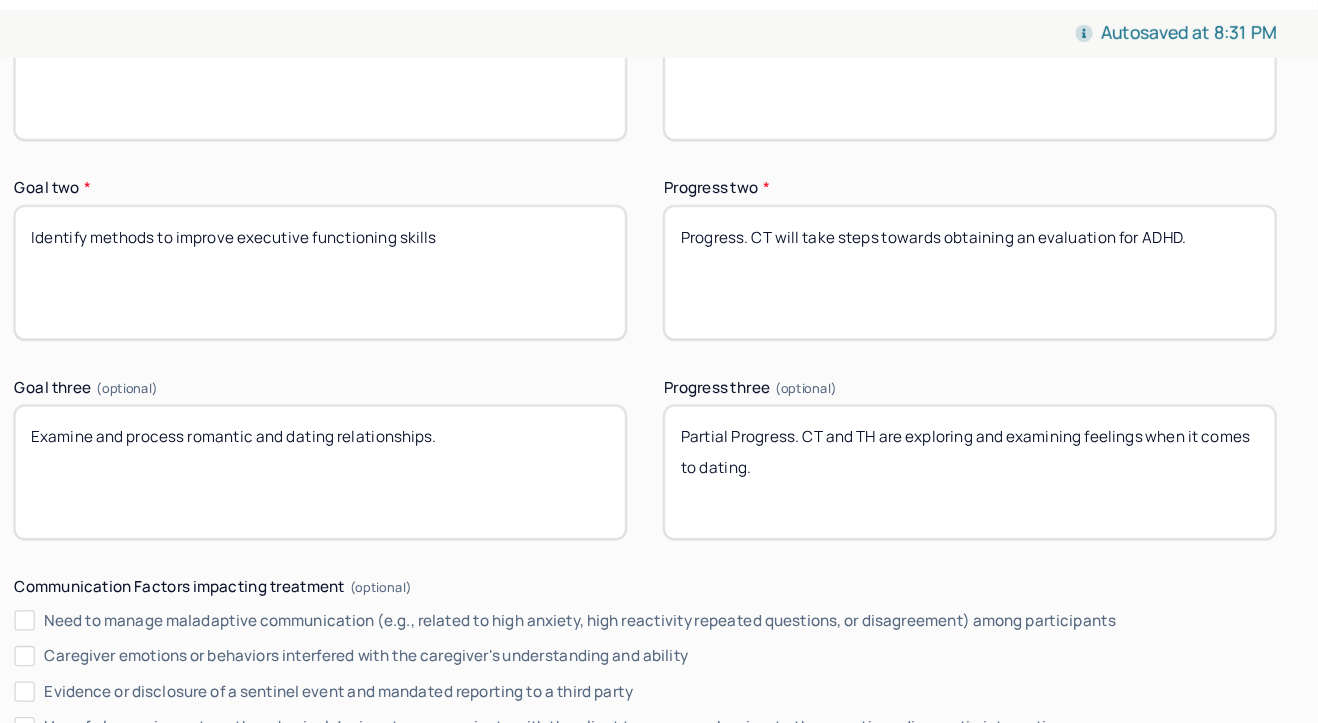 drag, startPoint x: 954, startPoint y: 428, endPoint x: 996, endPoint y: 397, distance: 52.201534 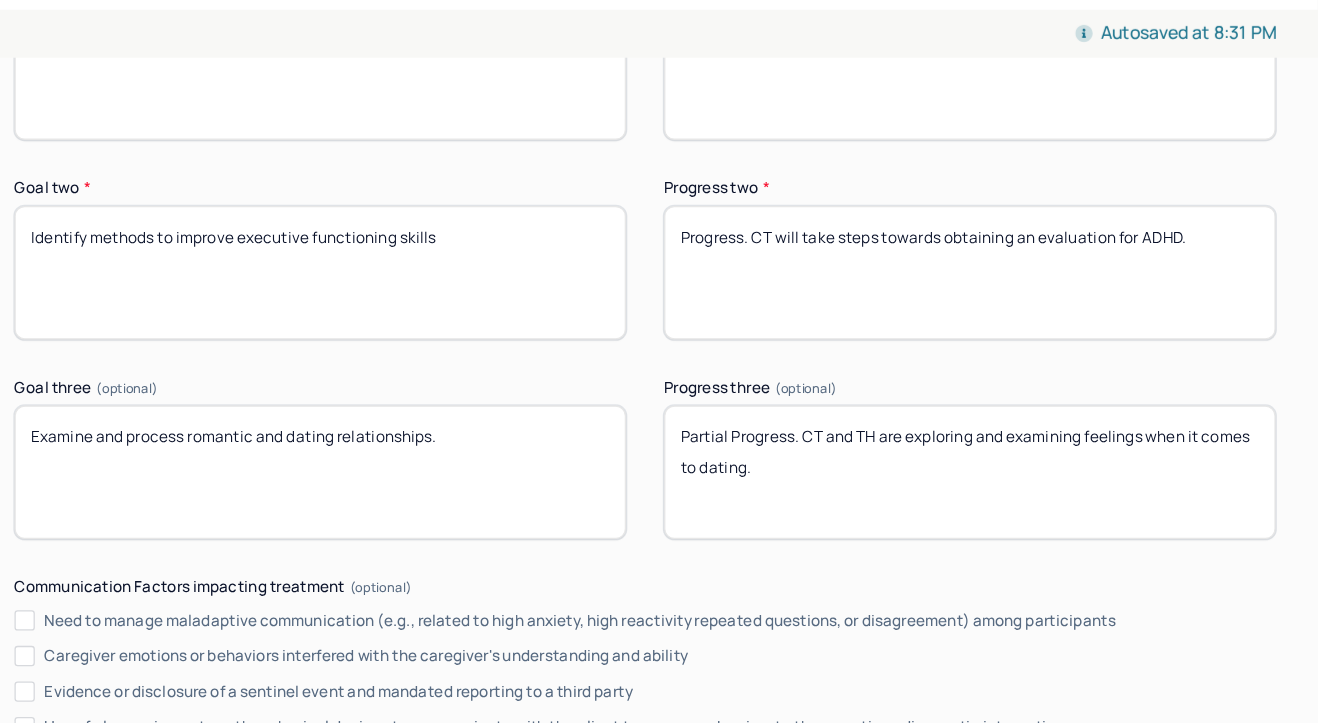 click on "Partial Progress. CT and TH are exploring and examining feelings when it comes to dating." at bounding box center (1044, 443) 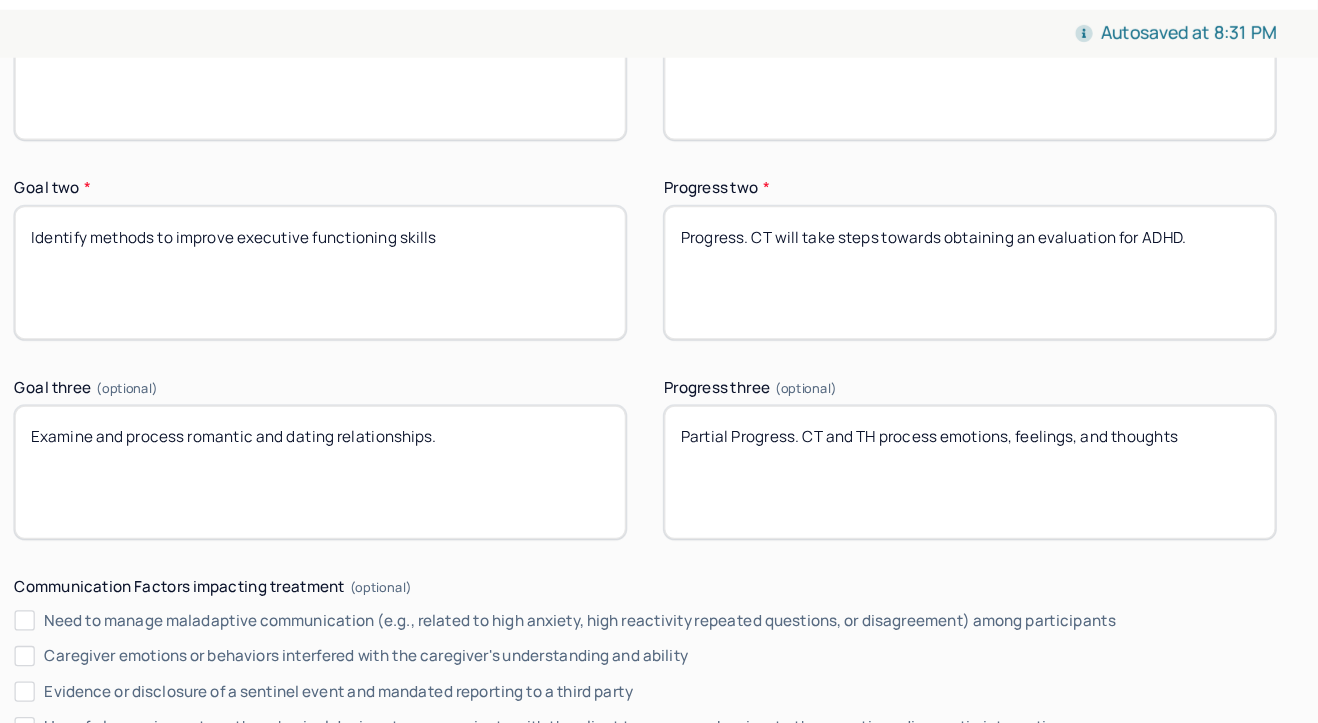 click on "Partial Progress. CT and TH process emotions, feelings, and thoughts" at bounding box center (1044, 443) 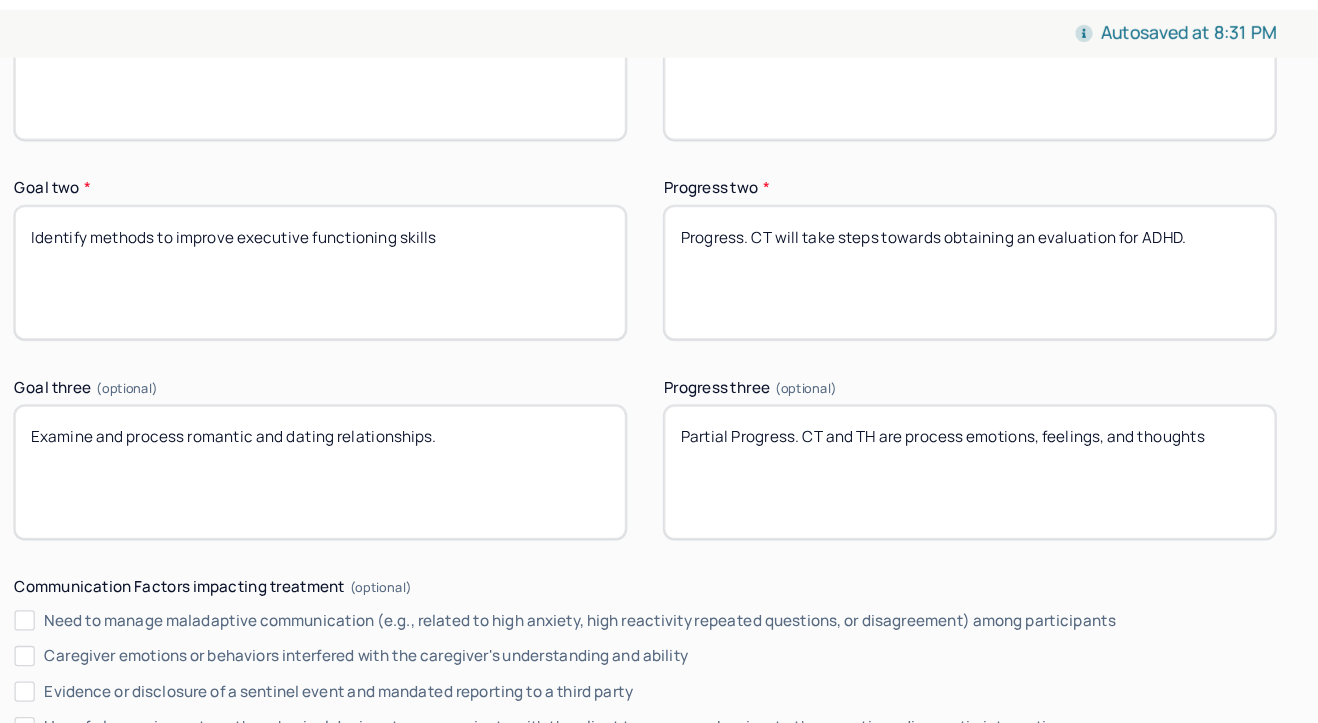 click on "Partial Progress. CT and TH process emotions, feelings, and thoughts" at bounding box center (1044, 443) 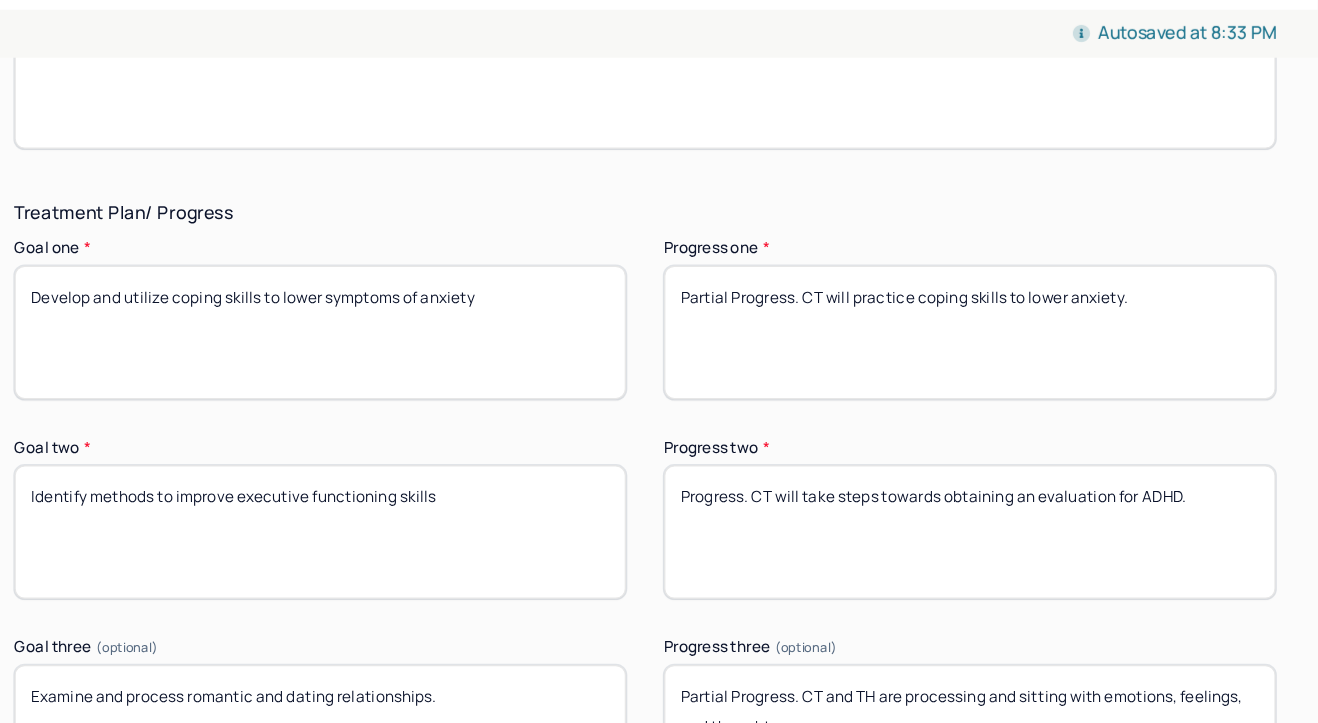 scroll, scrollTop: 3244, scrollLeft: 0, axis: vertical 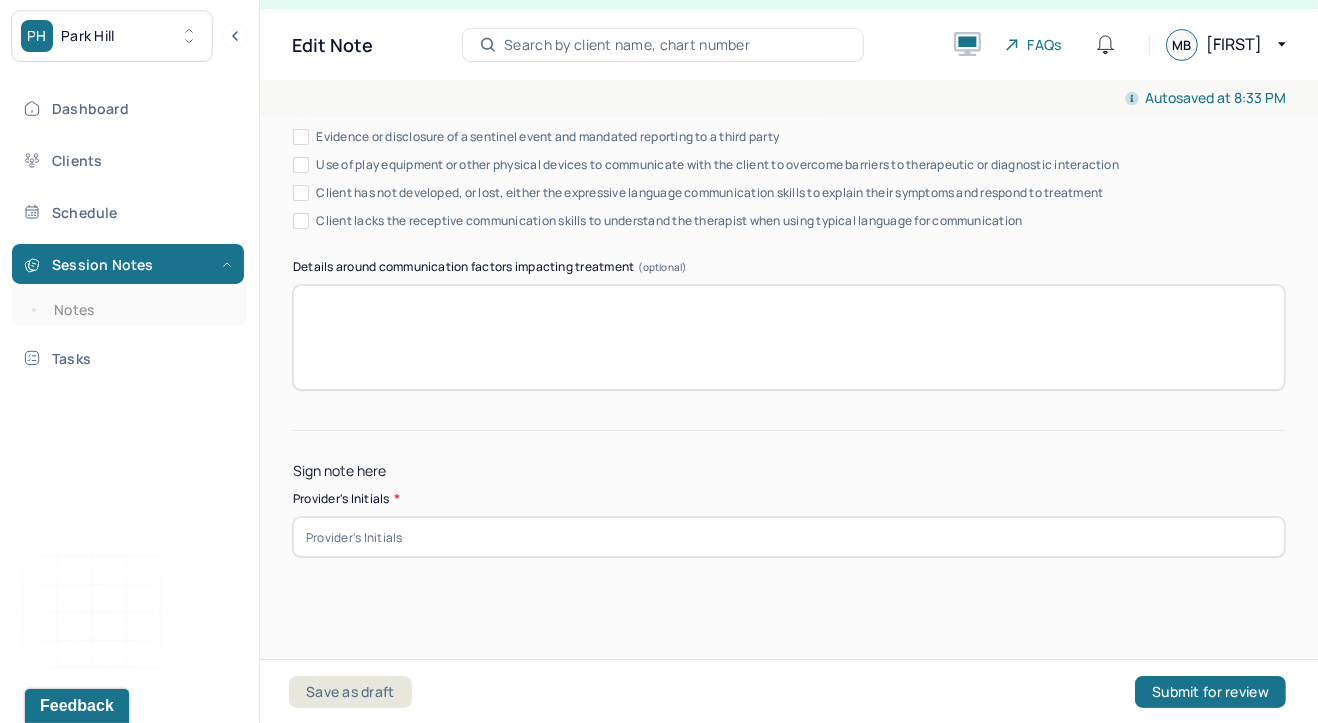 type on "Partial Progress. CT and TH are processing and sitting with emotions, feelings, and thoughts" 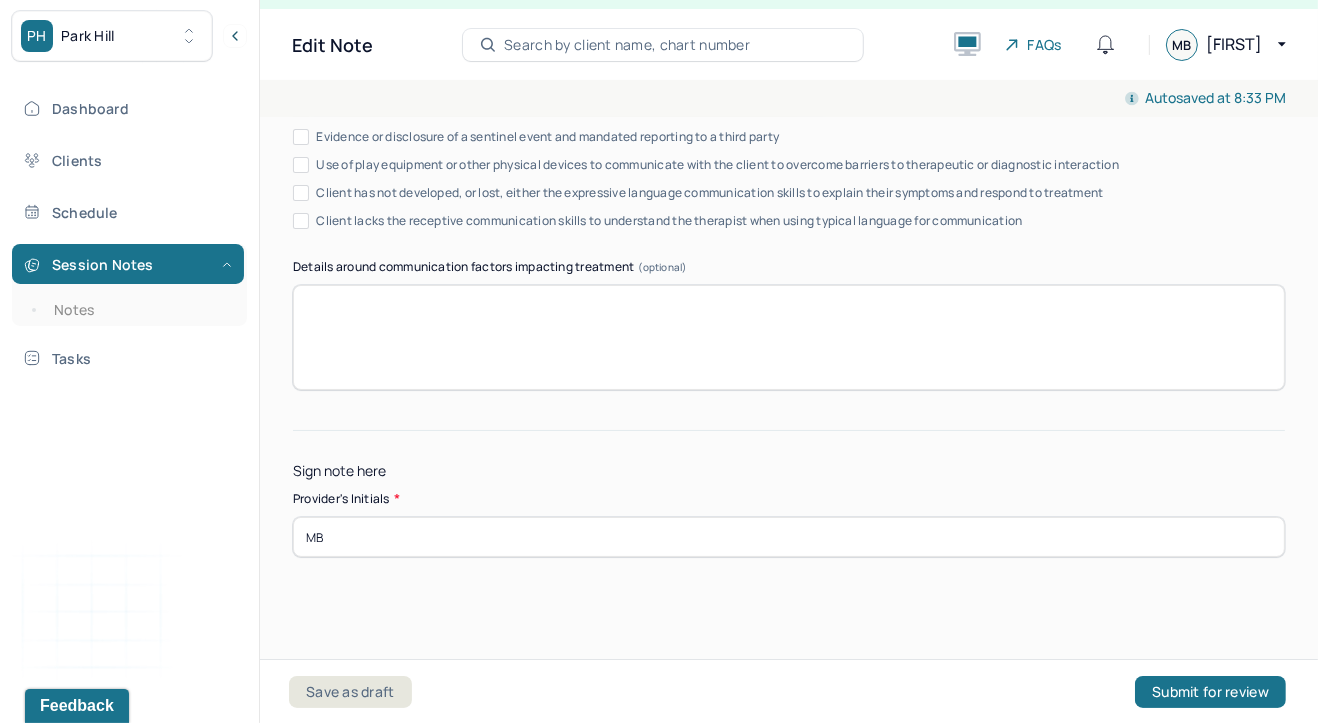 type on "MB" 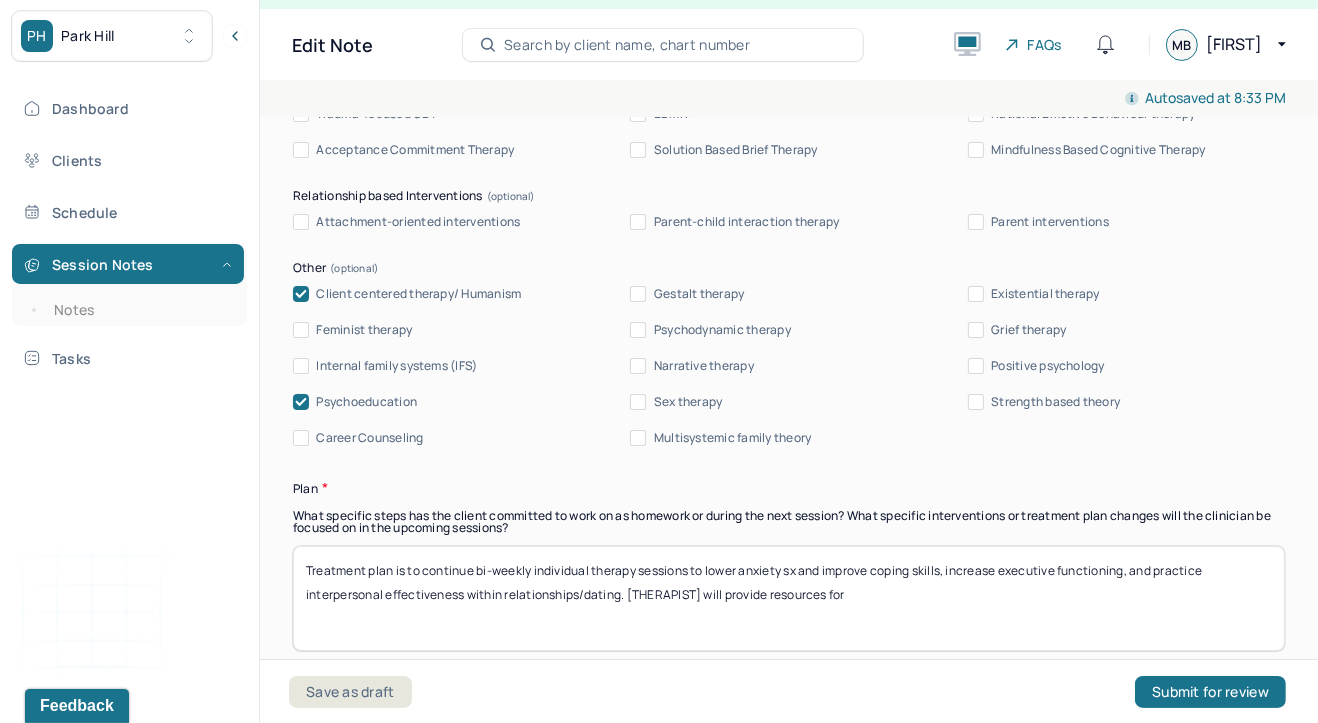 scroll, scrollTop: 2227, scrollLeft: 0, axis: vertical 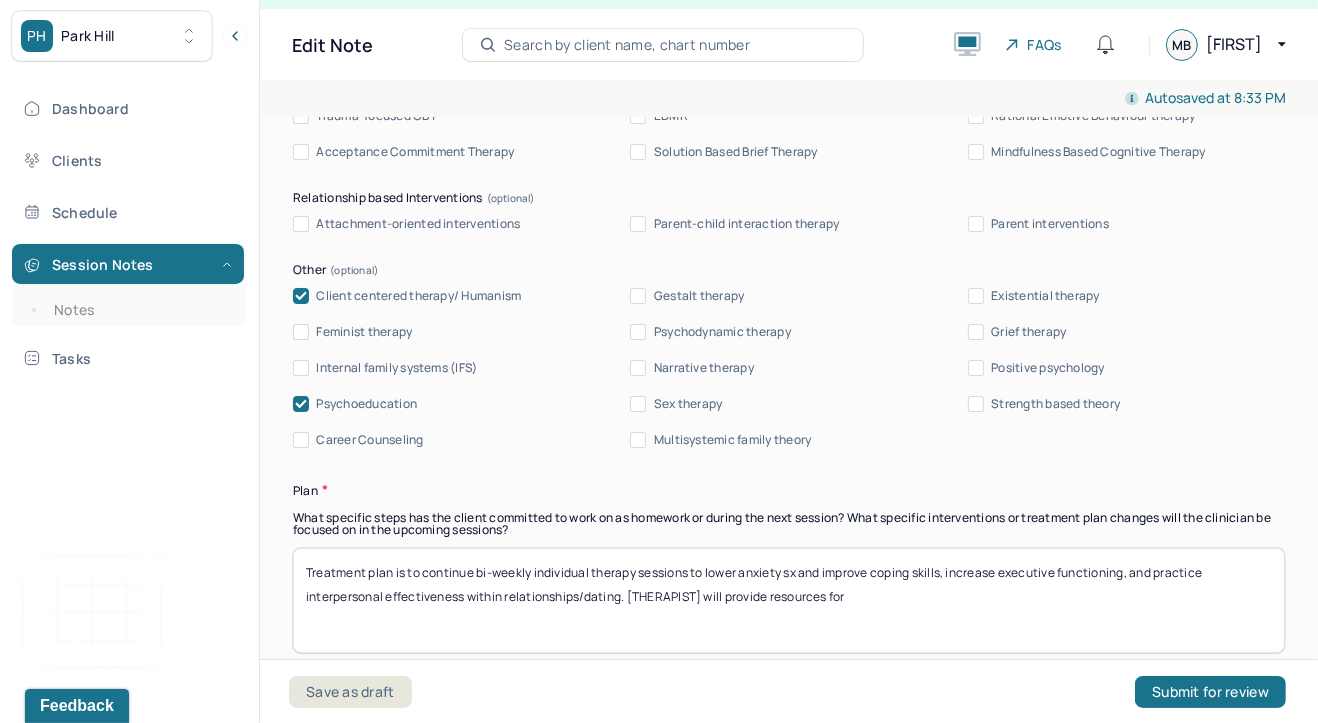 click on "Treatment plan is to continue bi-weekly individual therapy sessions to lower anxiety sx and improve coping skills, increase executive functioning, and practice interpersonal effectiveness within relationships/dating. [THERAPIST] will provide resources for" at bounding box center [789, 600] 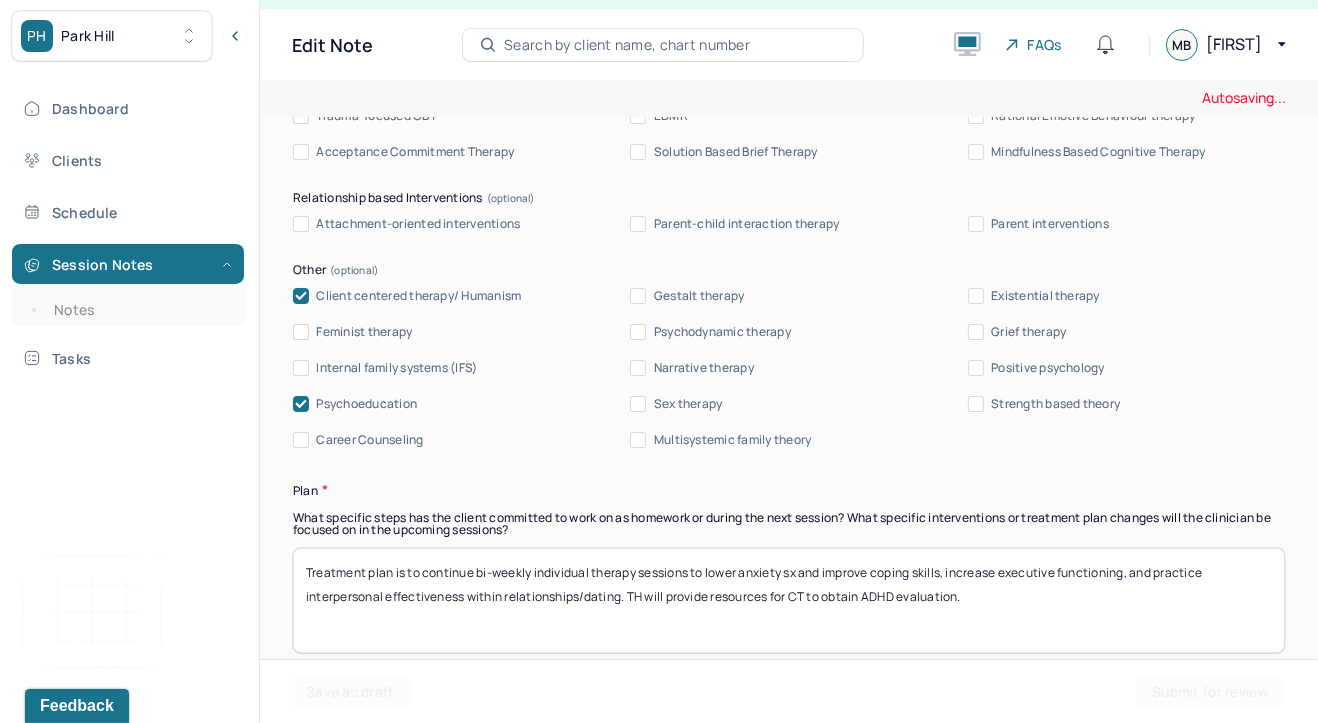 click on "Treatment plan is to continue bi-weekly individual therapy sessions to lower anxiety sx and improve coping skills, increase executive functioning, and practice interpersonal effectiveness within relationships/dating. TH will provide resources for CT to obtain ADHD evaluation." at bounding box center [789, 600] 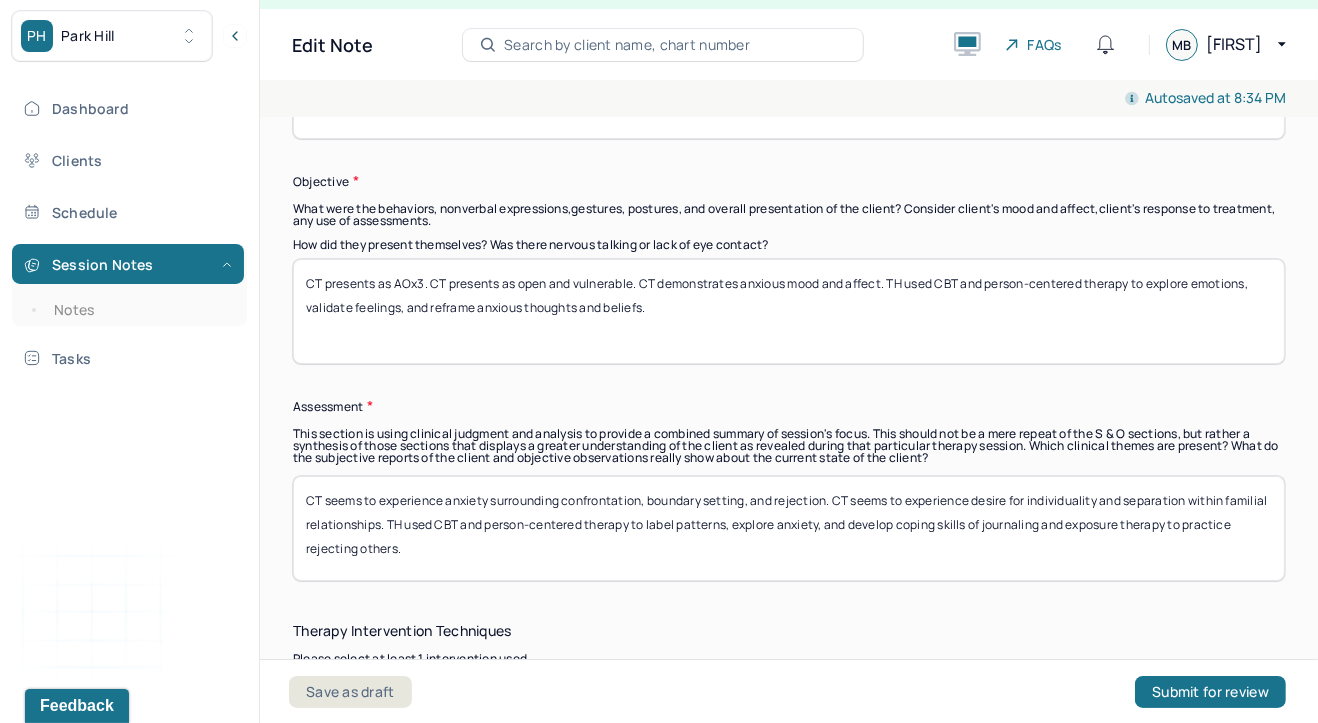 scroll, scrollTop: 1599, scrollLeft: 0, axis: vertical 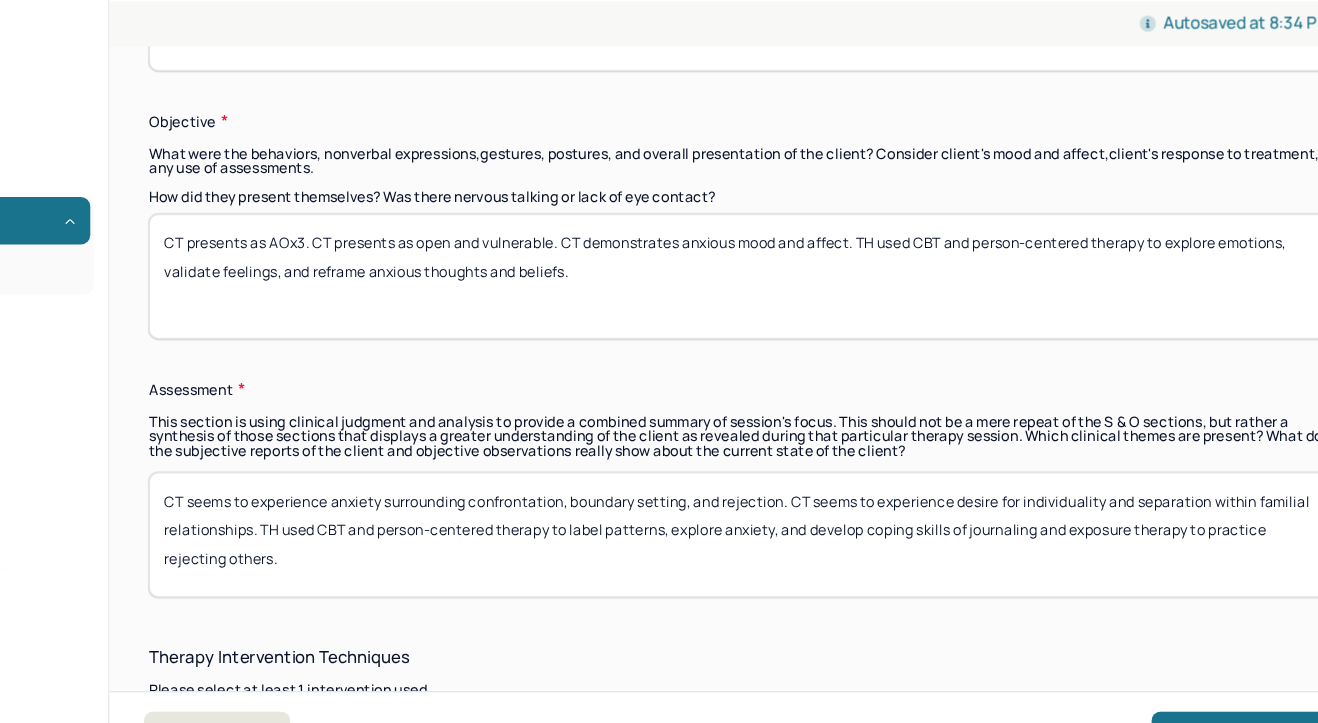 type on "Treatment plan is to continue bi-weekly individual therapy sessions to lower anxiety sx and improve coping skills, increase executive functioning, and practice interpersonal effectiveness within relationships/dating. TH will provide resources for CT to begin process to obtain ADHD evaluation." 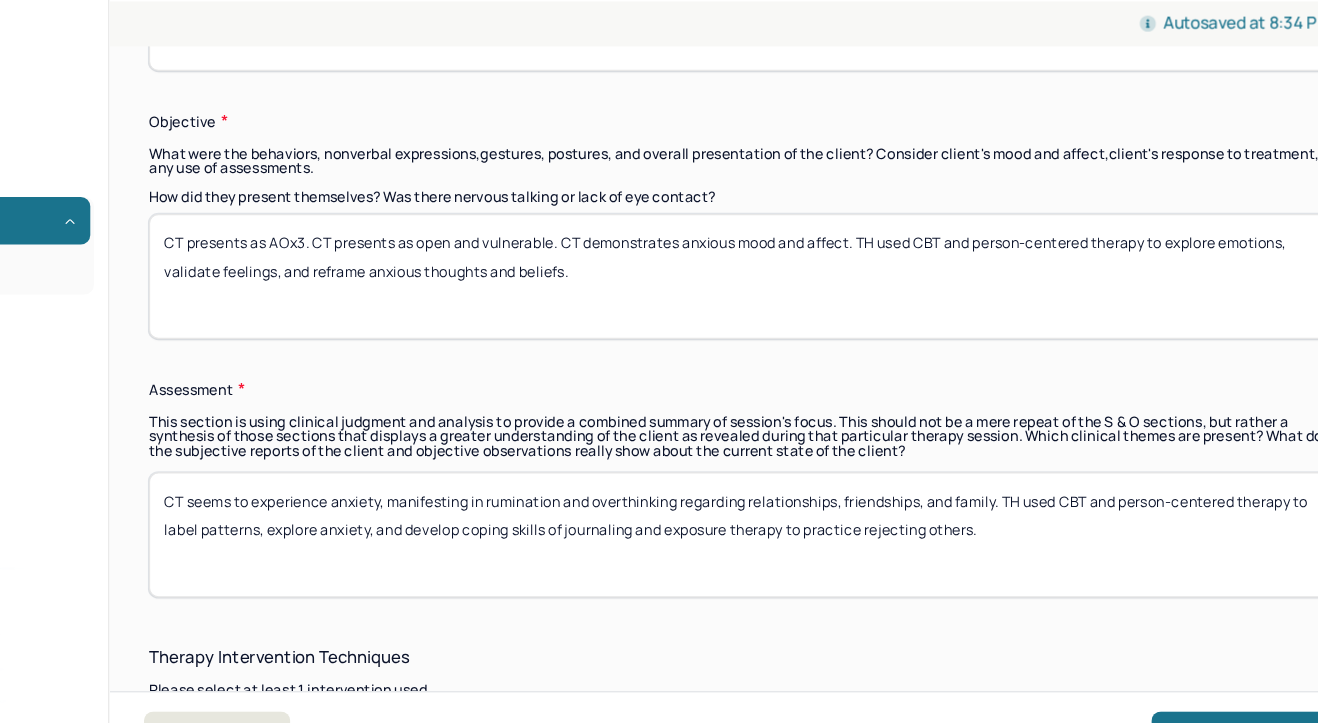 click on "CT seems to experience anxiety, manifesting in rumination and overthinking regarding relationships, friendships, and family. TH used CBT and person-centered therapy to label patterns, explore anxiety, and develop coping skills of journaling and exposure therapy to practice rejecting others." at bounding box center (789, 527) 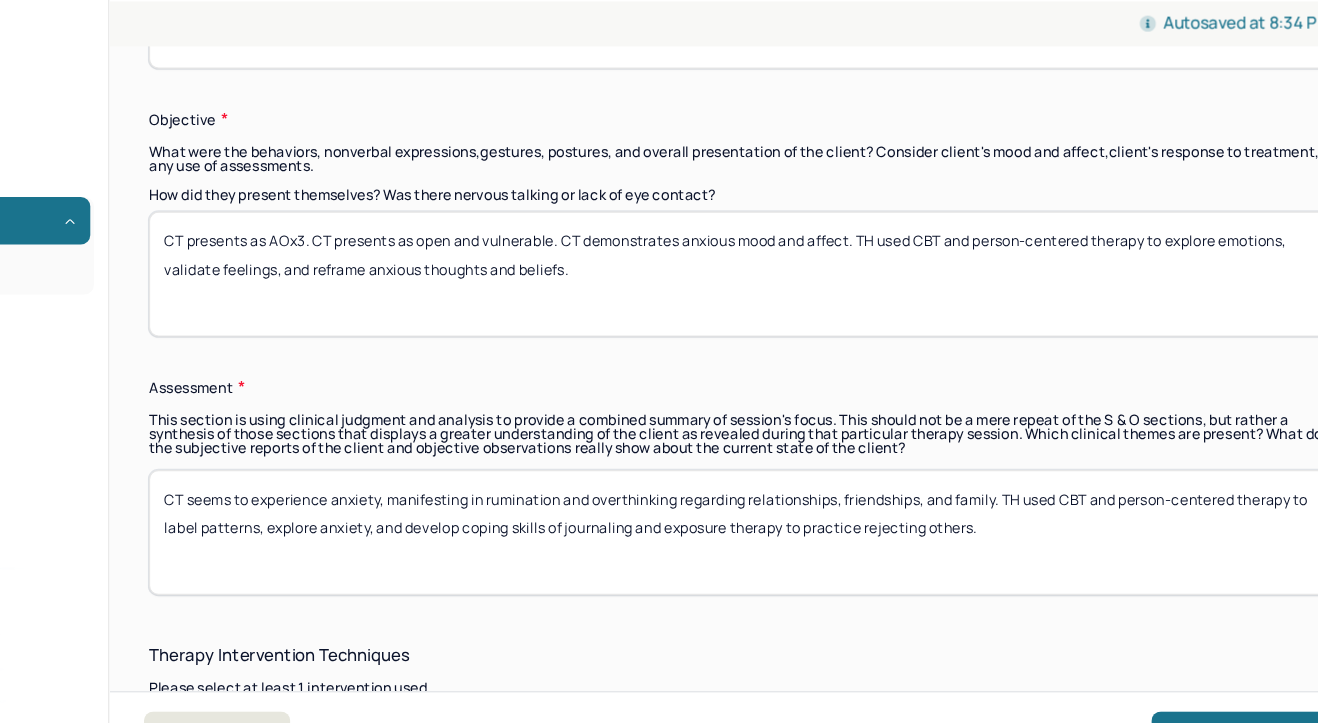 drag, startPoint x: 319, startPoint y: 511, endPoint x: 1112, endPoint y: 535, distance: 793.3631 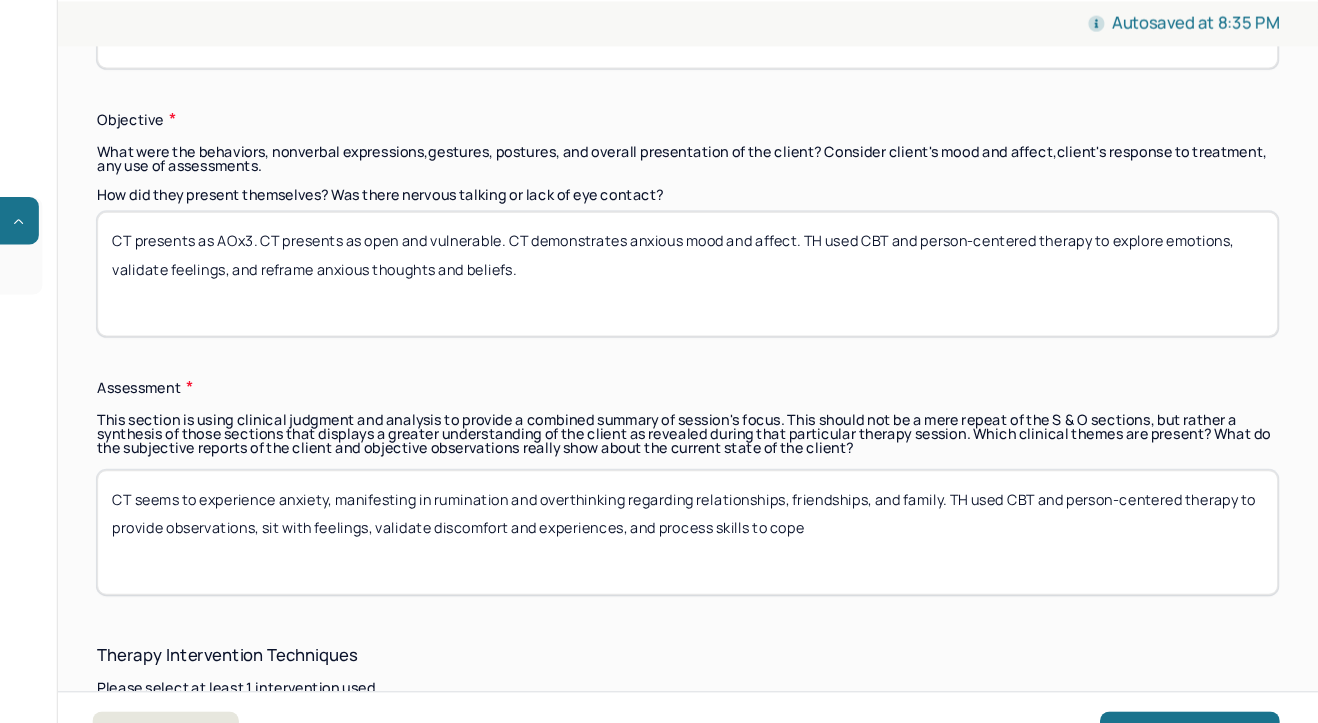 click on "CT seems to experience anxiety, manifesting in rumination and overthinking regarding relationships, friendships, and family. TH used CBT and person-centered therapy to provide observations, sit with feelings, validate discomfort and experiences, and process skills to cope" at bounding box center [789, 525] 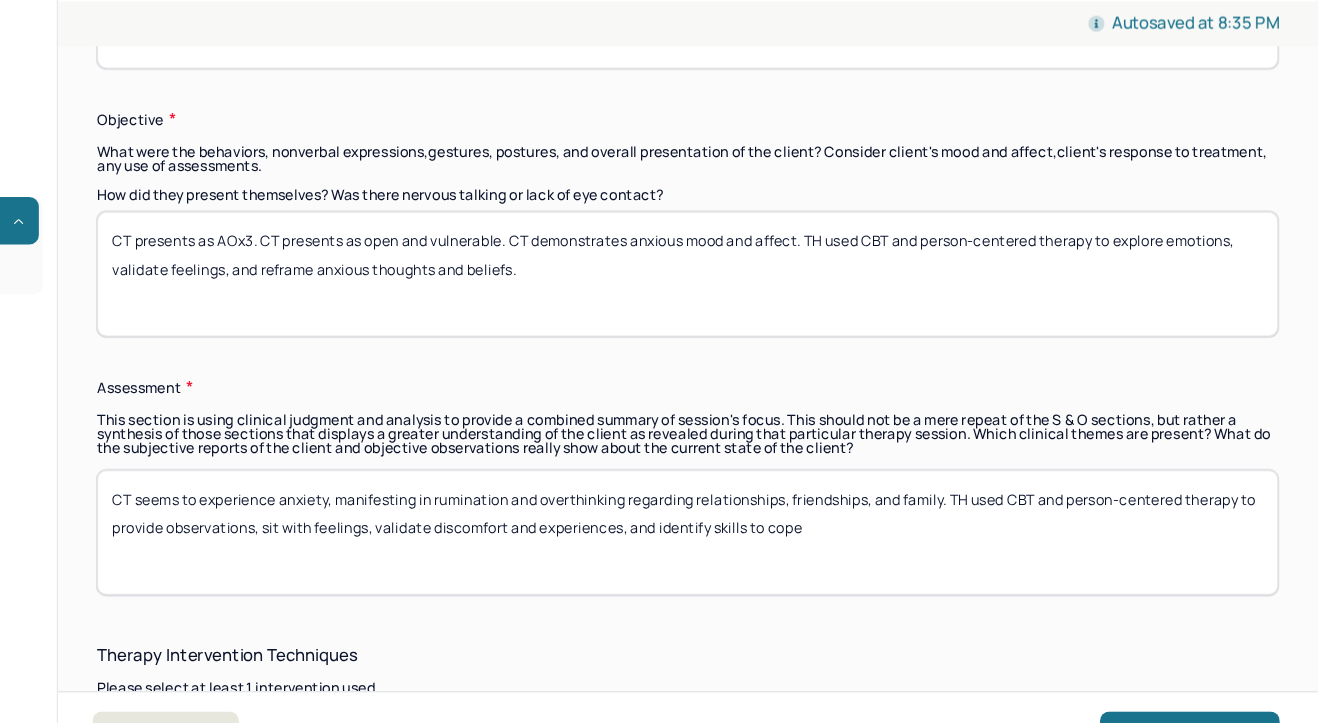 click on "CT seems to experience anxiety, manifesting in rumination and overthinking regarding relationships, friendships, and family. TH used CBT and person-centered therapy to provide observations, sit with feelings, validate discomfort and experiences, and process skills to cope" at bounding box center (789, 525) 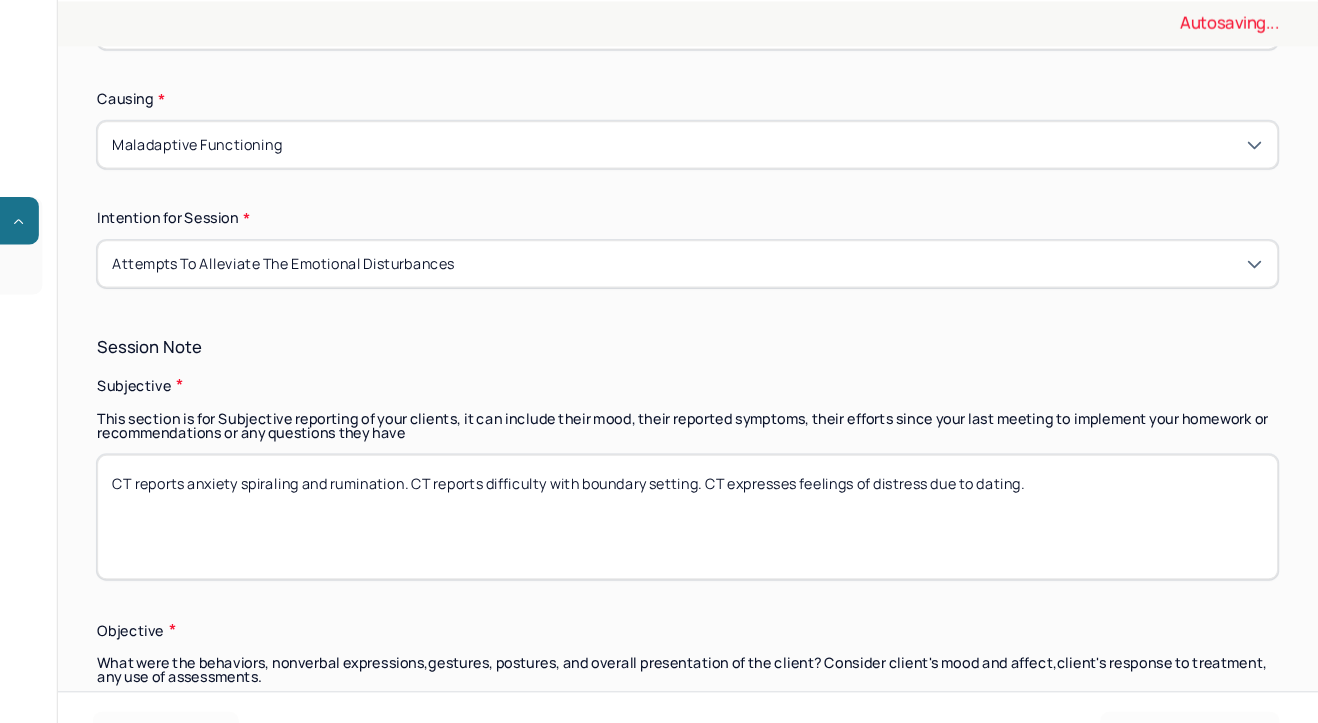 scroll, scrollTop: 1171, scrollLeft: 0, axis: vertical 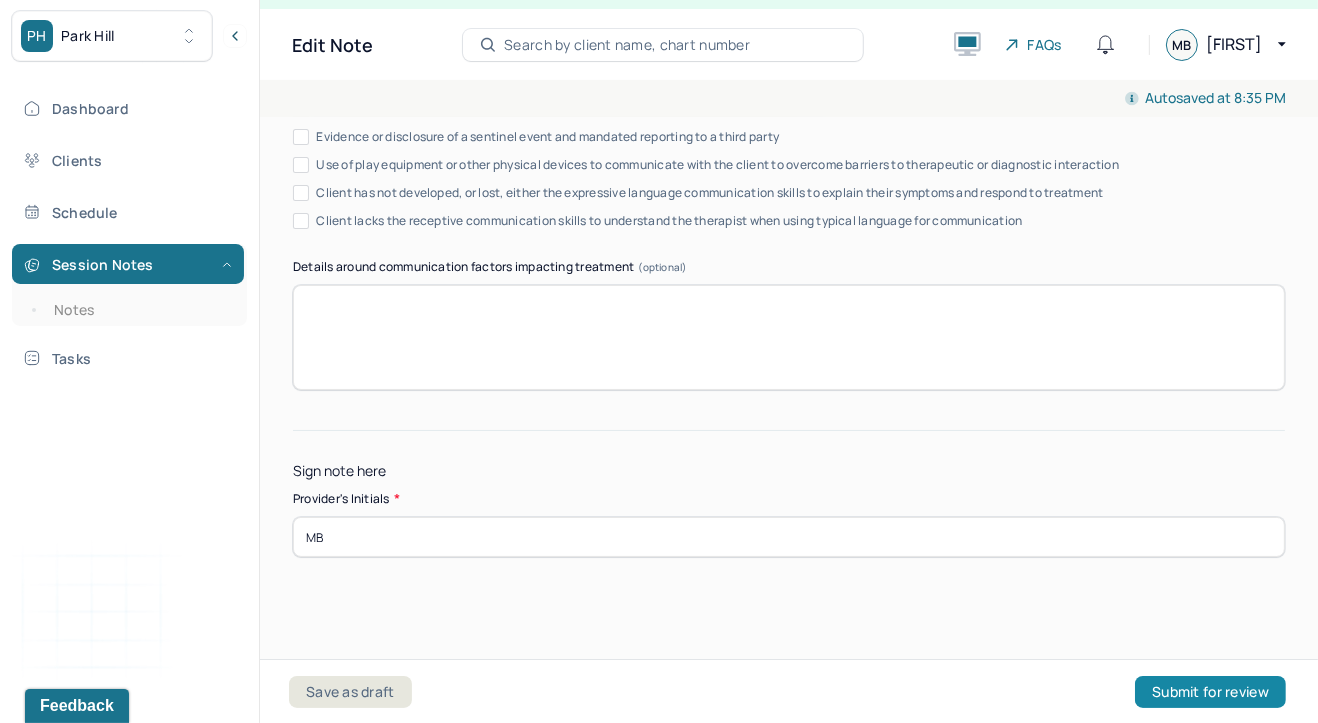 type on "CT seems to experience anxiety, manifesting in rumination and overthinking regarding relationships, friendships, and family. TH used CBT and person-centered therapy to provide observations, sit with feelings, validate discomfort and experiences, and identify skills to cope with anxiety." 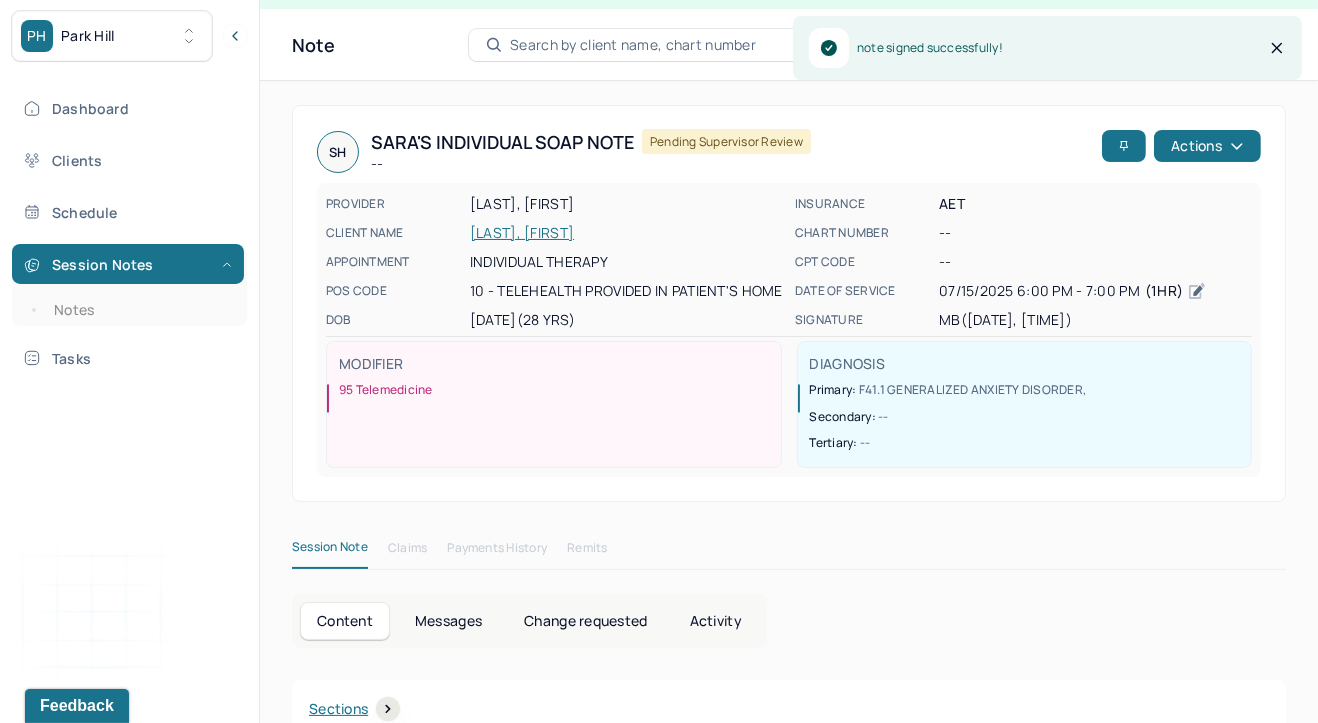scroll, scrollTop: 0, scrollLeft: 0, axis: both 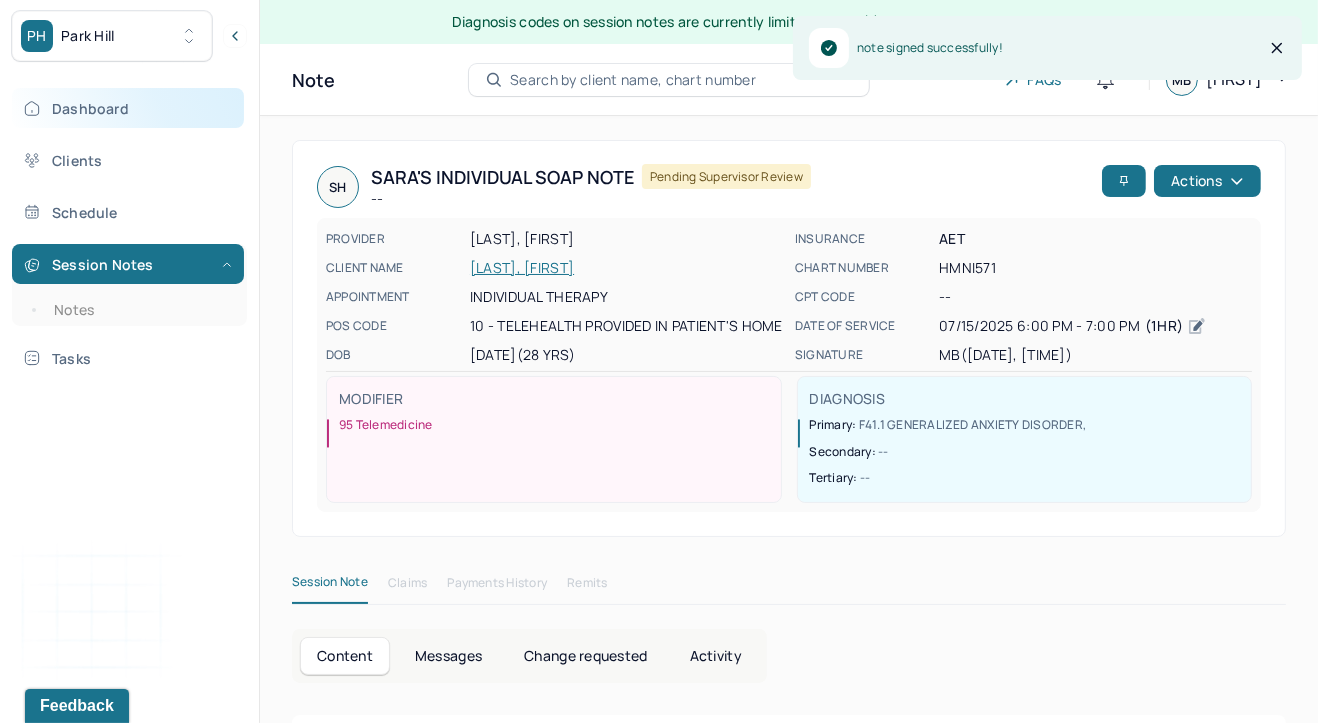 click on "Dashboard" at bounding box center (128, 108) 